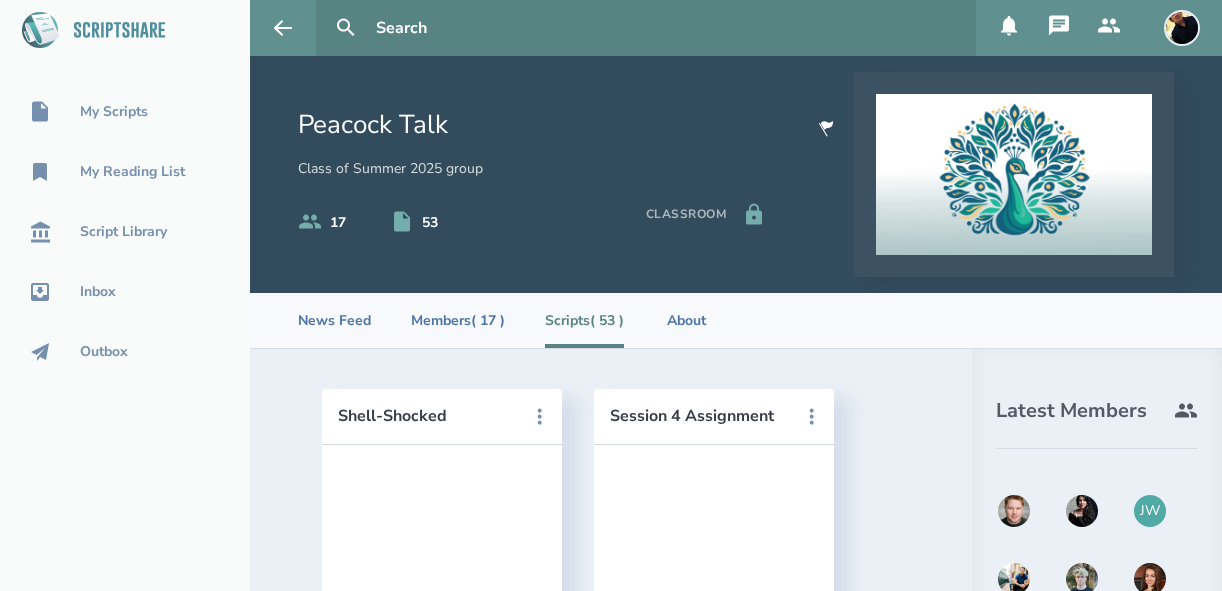scroll, scrollTop: 0, scrollLeft: 0, axis: both 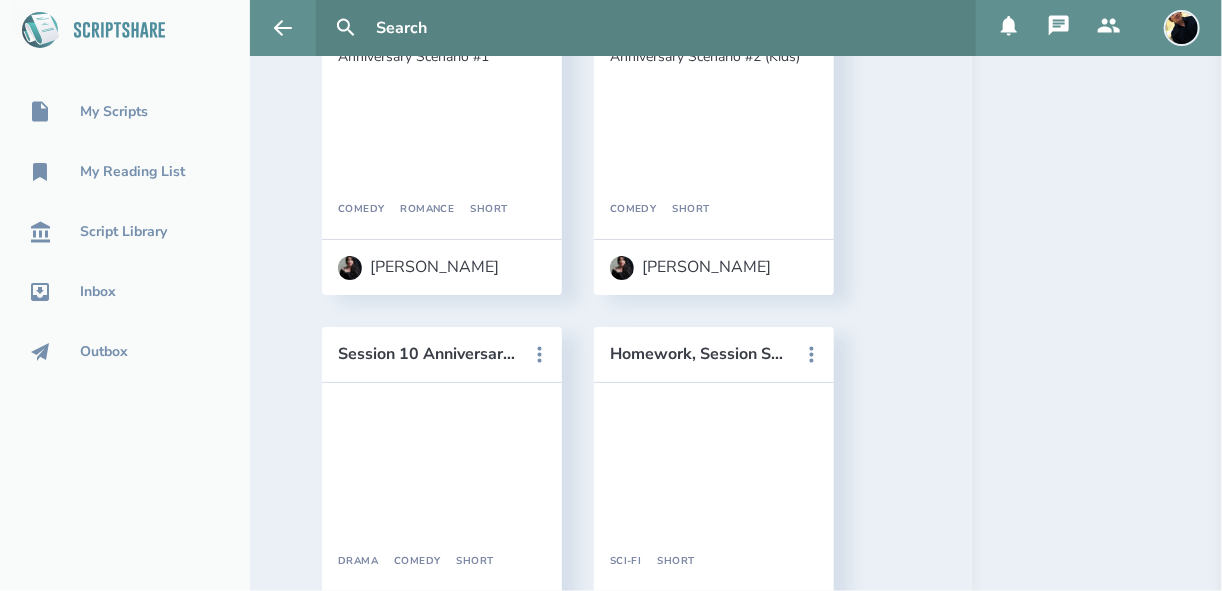 click 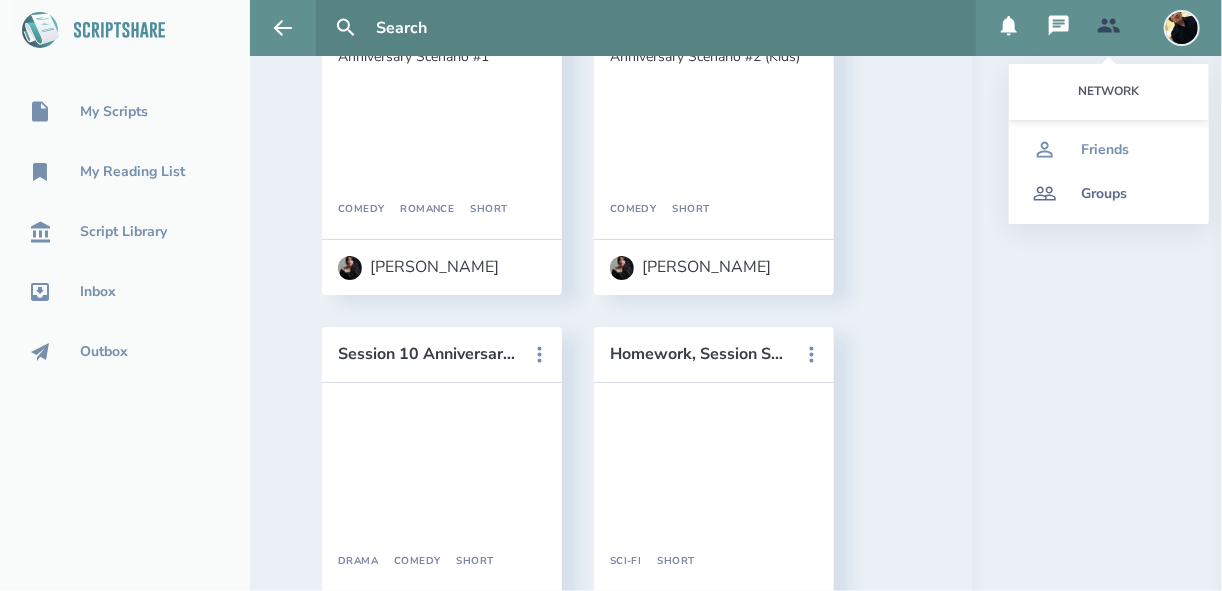 click on "Groups" at bounding box center [1104, 194] 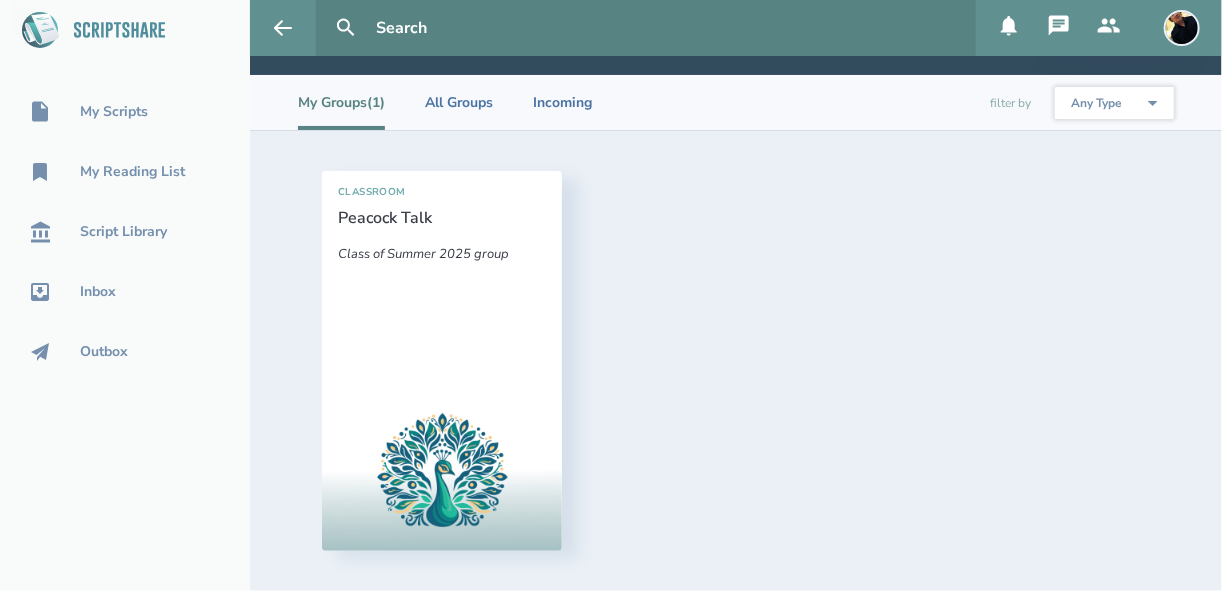scroll, scrollTop: 89, scrollLeft: 0, axis: vertical 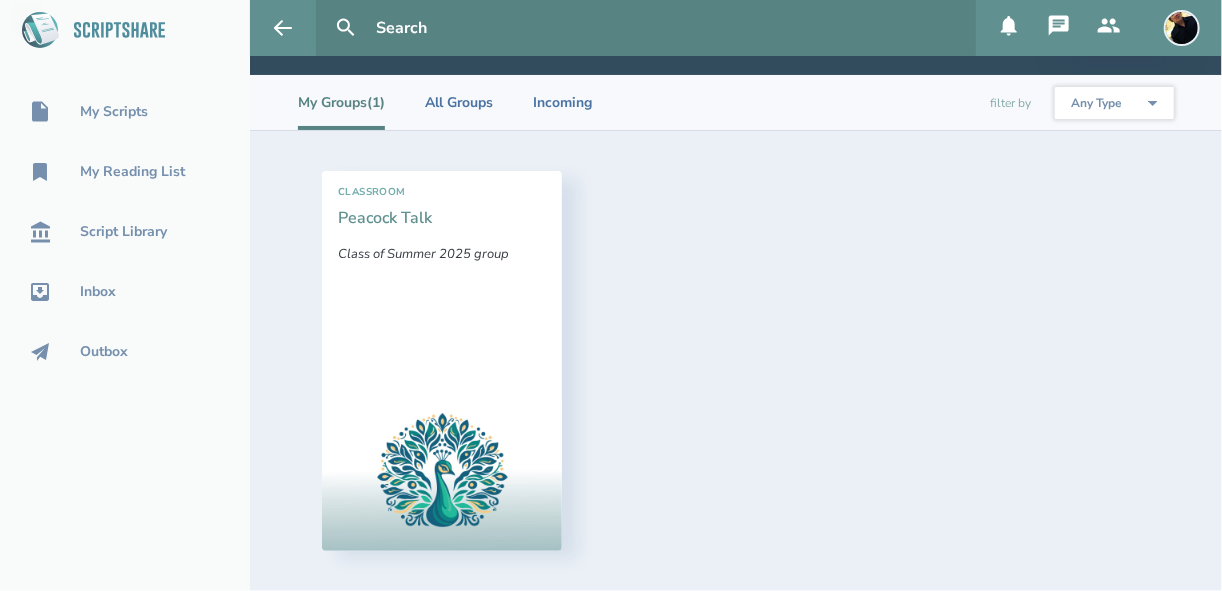 click on "Peacock Talk" at bounding box center [385, 218] 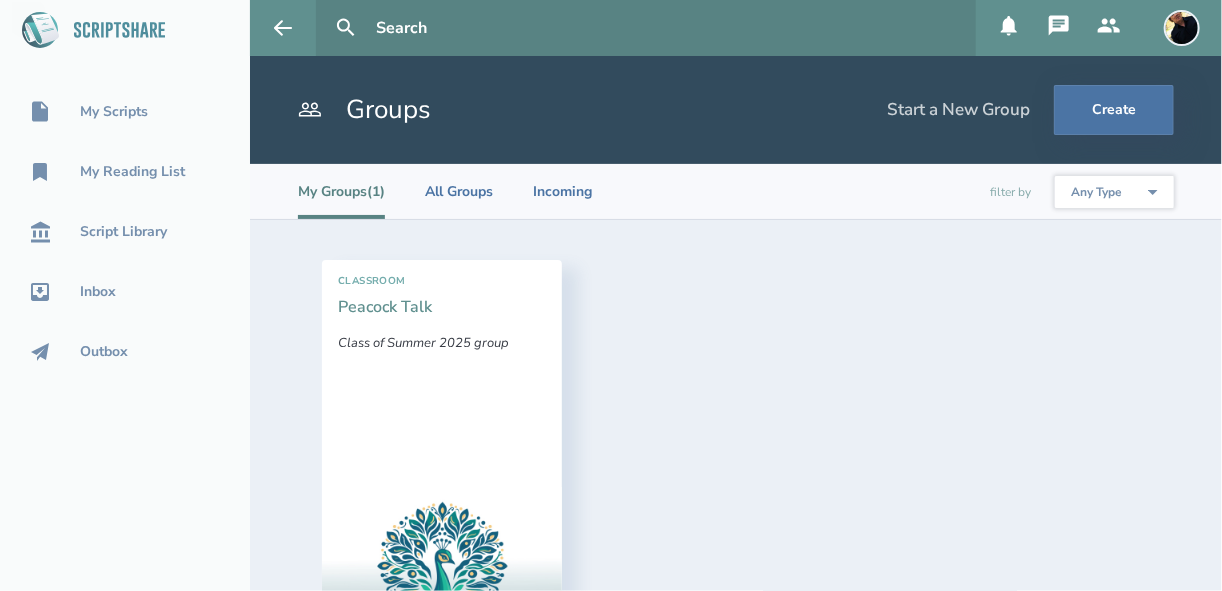 select on "1" 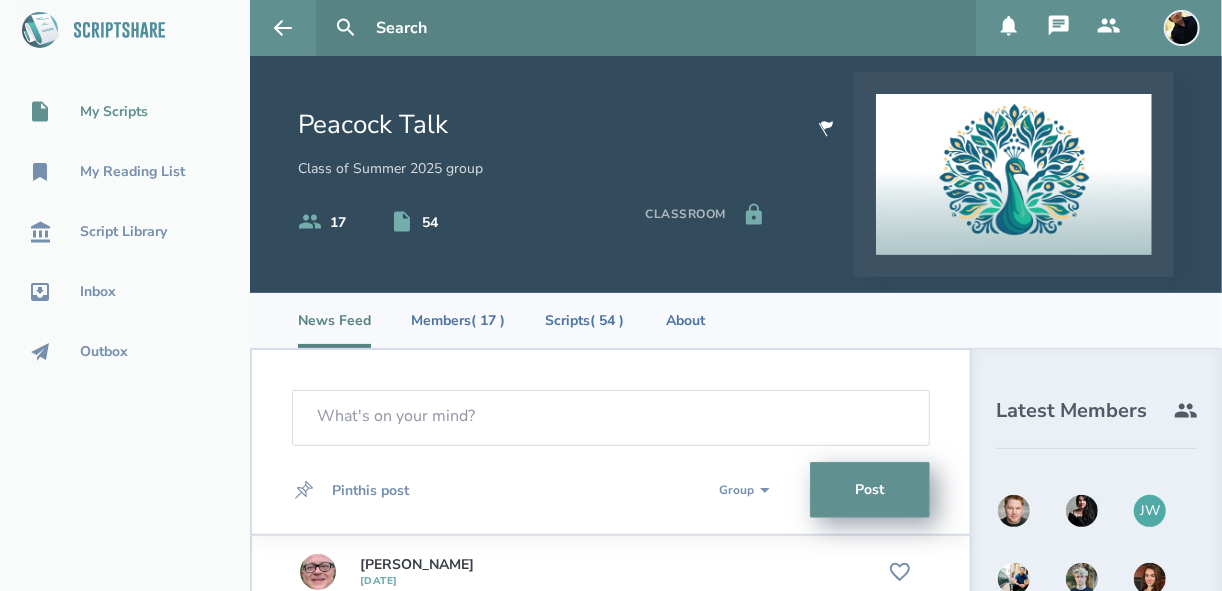 click on "My Scripts" at bounding box center [114, 112] 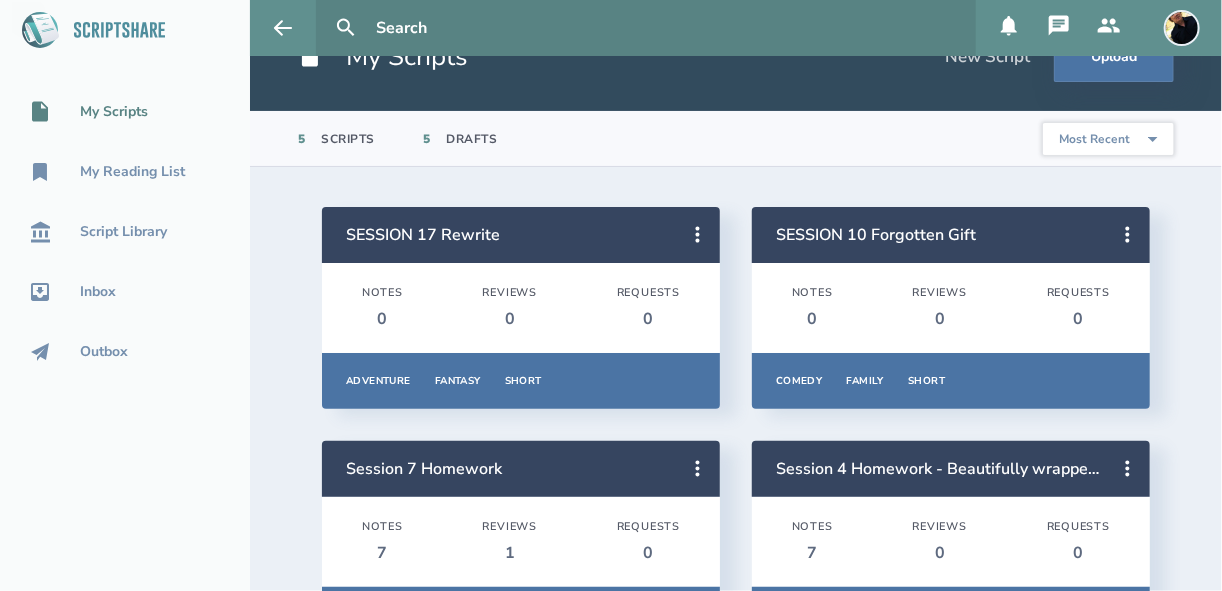 scroll, scrollTop: 240, scrollLeft: 0, axis: vertical 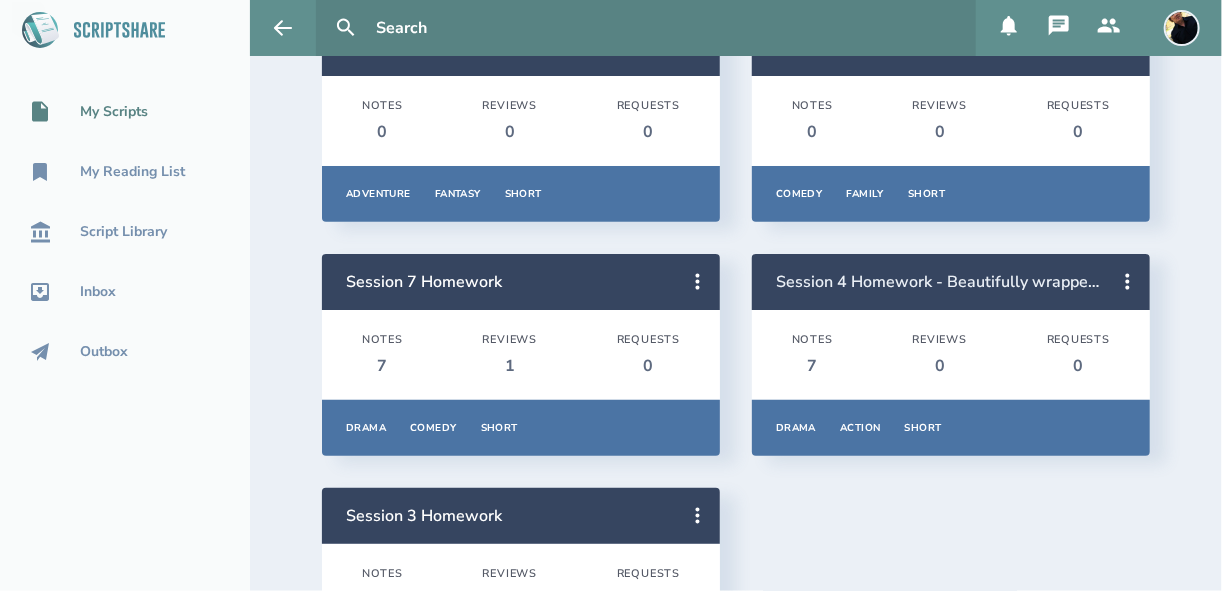 click on "Session 4 Homework - Beautifully wrapped gift" at bounding box center (951, 282) 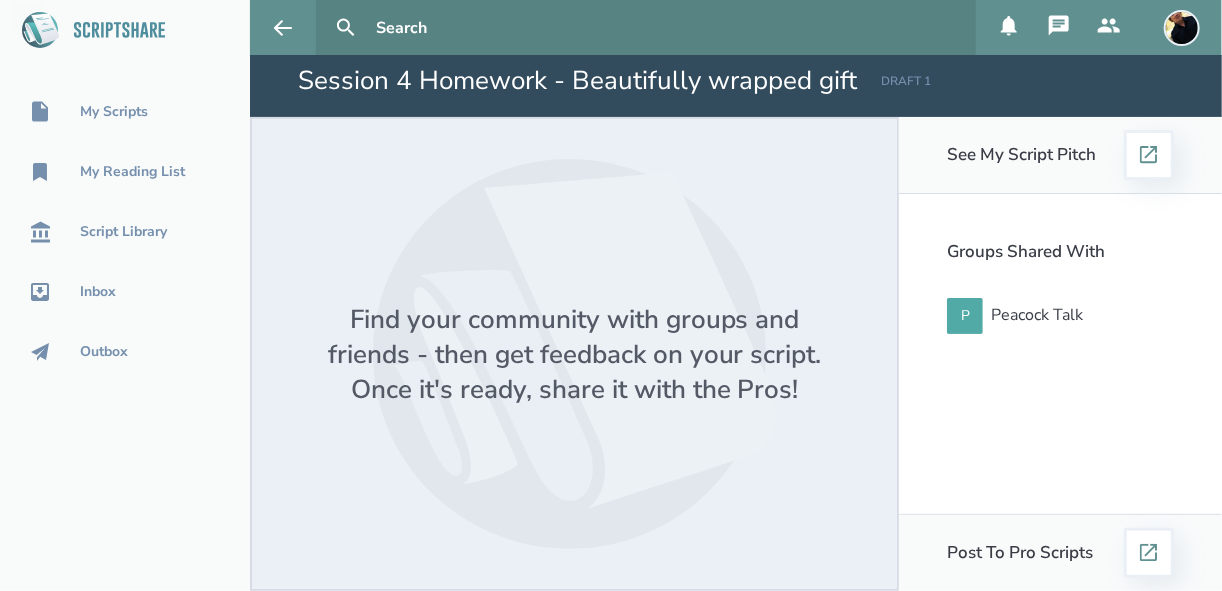 scroll, scrollTop: 0, scrollLeft: 0, axis: both 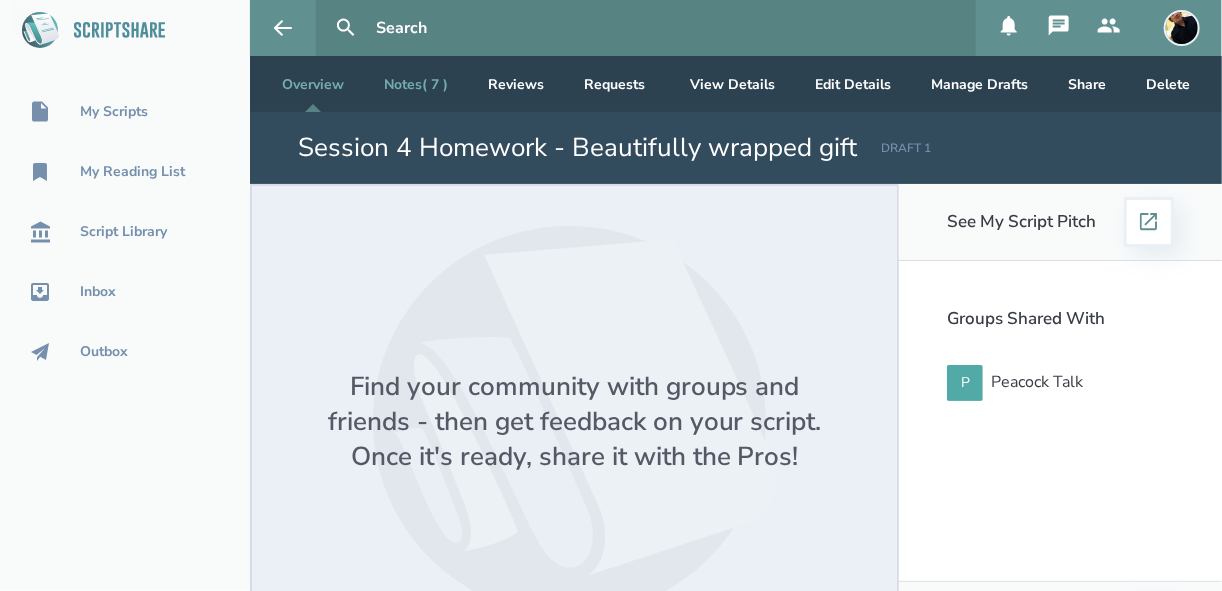 click on "Notes  ( 7 )" at bounding box center [416, 84] 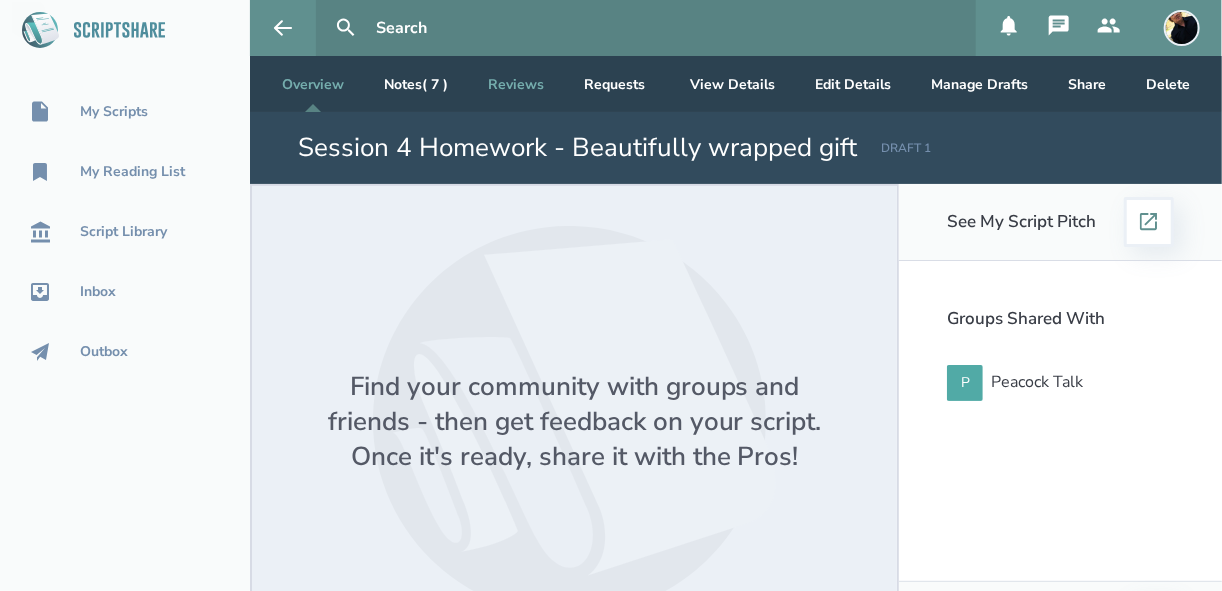 click on "Reviews" at bounding box center [516, 84] 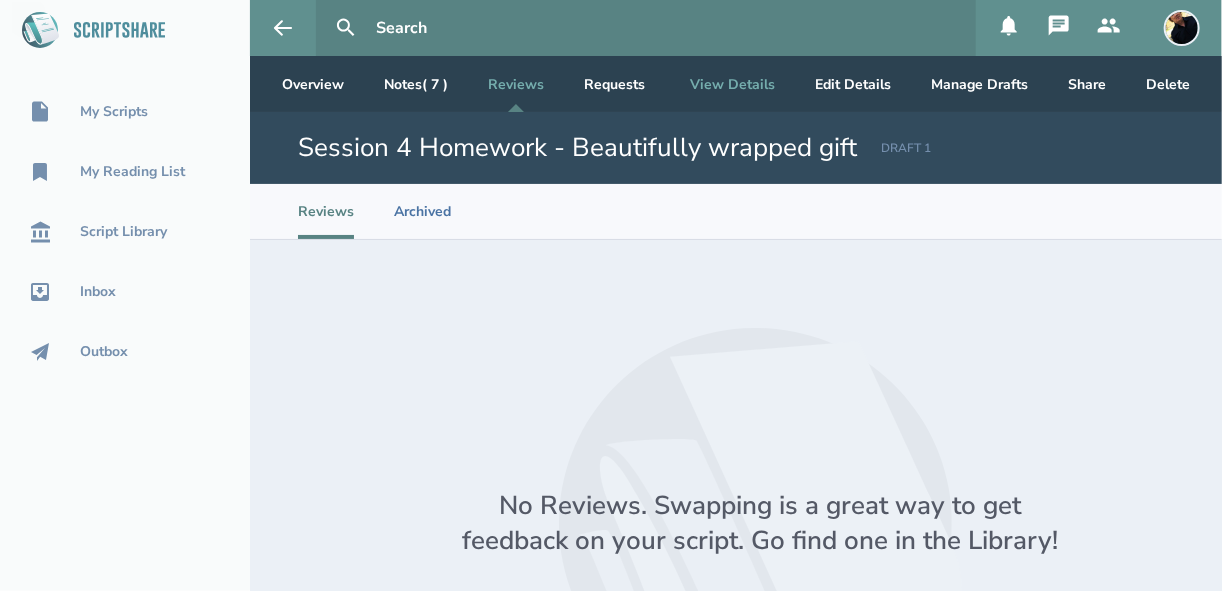 click on "View Details" at bounding box center (732, 84) 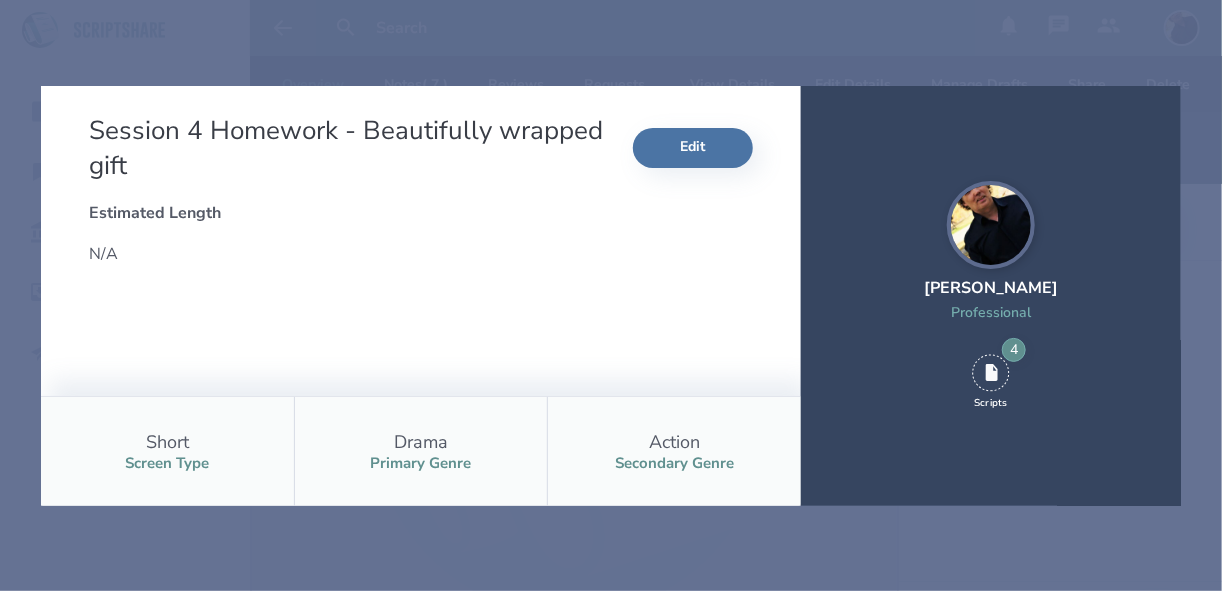 click on "My Scripts My Reading List Script Library Inbox Outbox Overview Notes  ( 7 ) Reviews Requests View Details Edit Details Manage Drafts Share Delete Session 4 Homework - Beautifully wrapped gift DRAFT 1 Find your community with groups and friends - then get feedback on your script. Once it's ready, share it with the Pros! See My Script Pitch Groups Shared With P Peacock Talk Post To Pro Scripts Session 4 Homework - Beautifully wrapped gift Edit Estimated Length N/A   Short Screen Type Drama Primary Genre Action Secondary Genre [PERSON_NAME] Professional 4 Scripts" at bounding box center (611, 295) 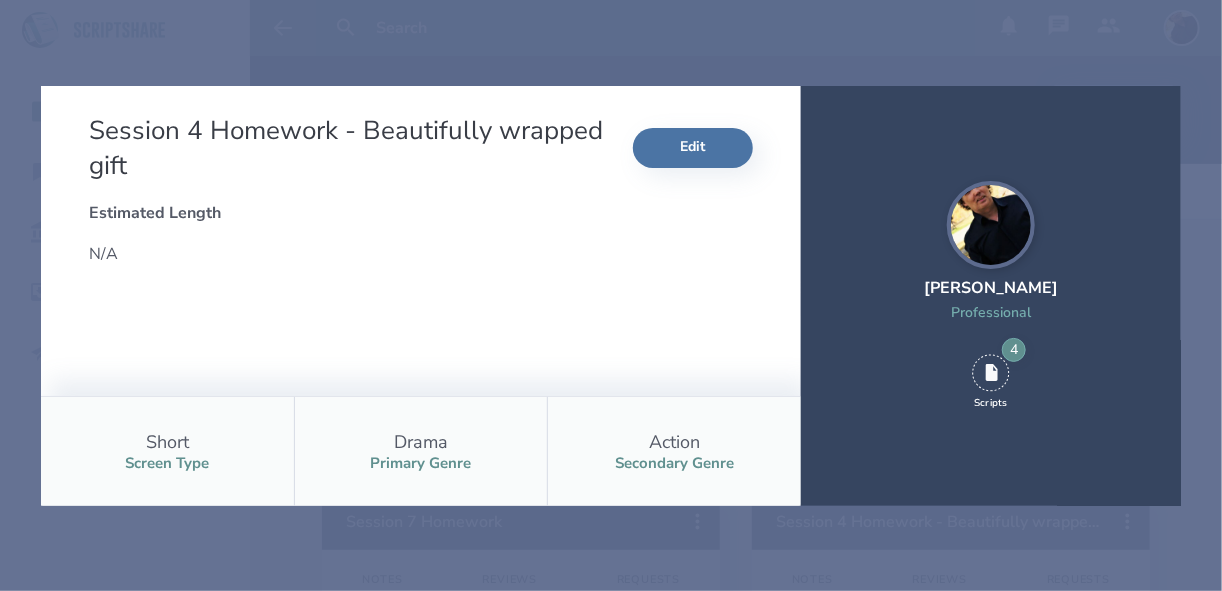 select on "1" 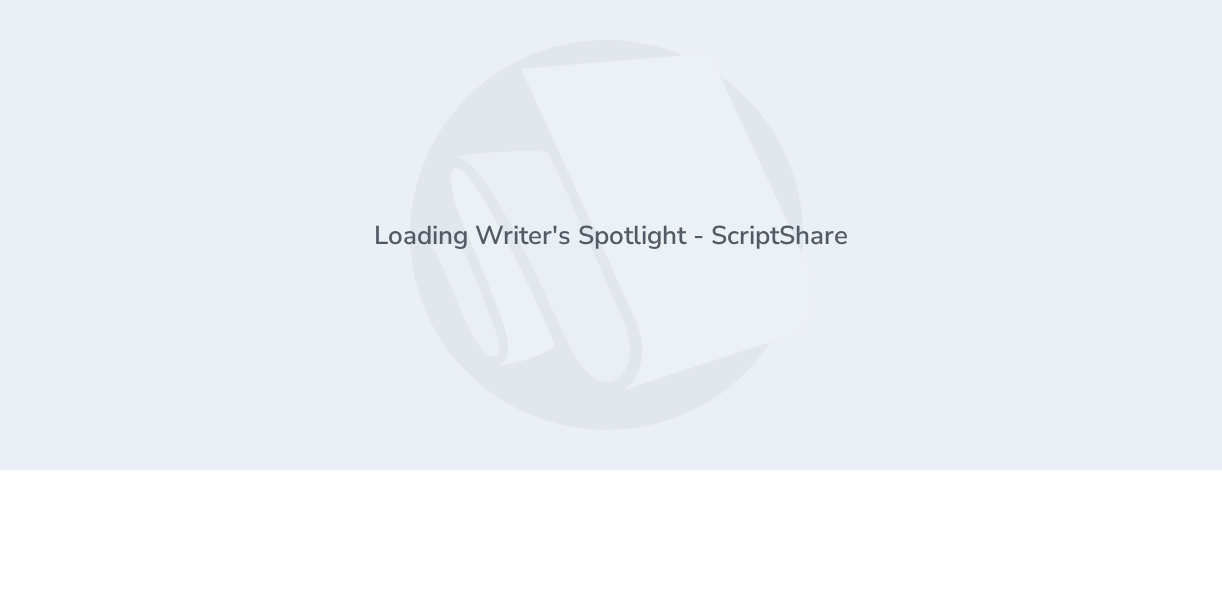 scroll, scrollTop: 0, scrollLeft: 0, axis: both 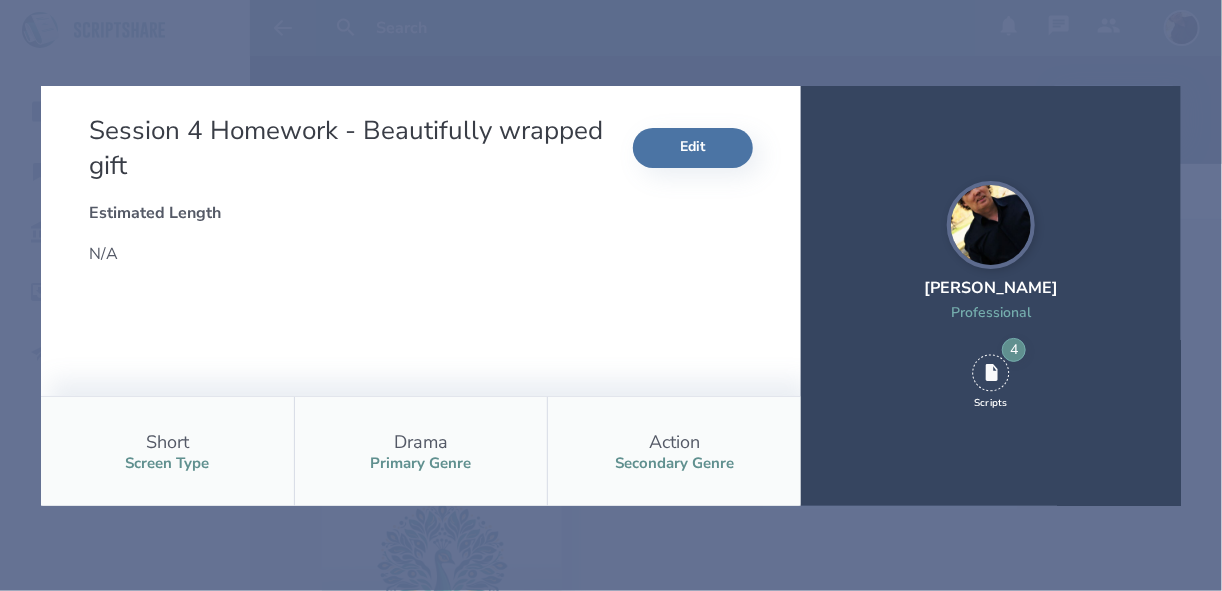 select on "1" 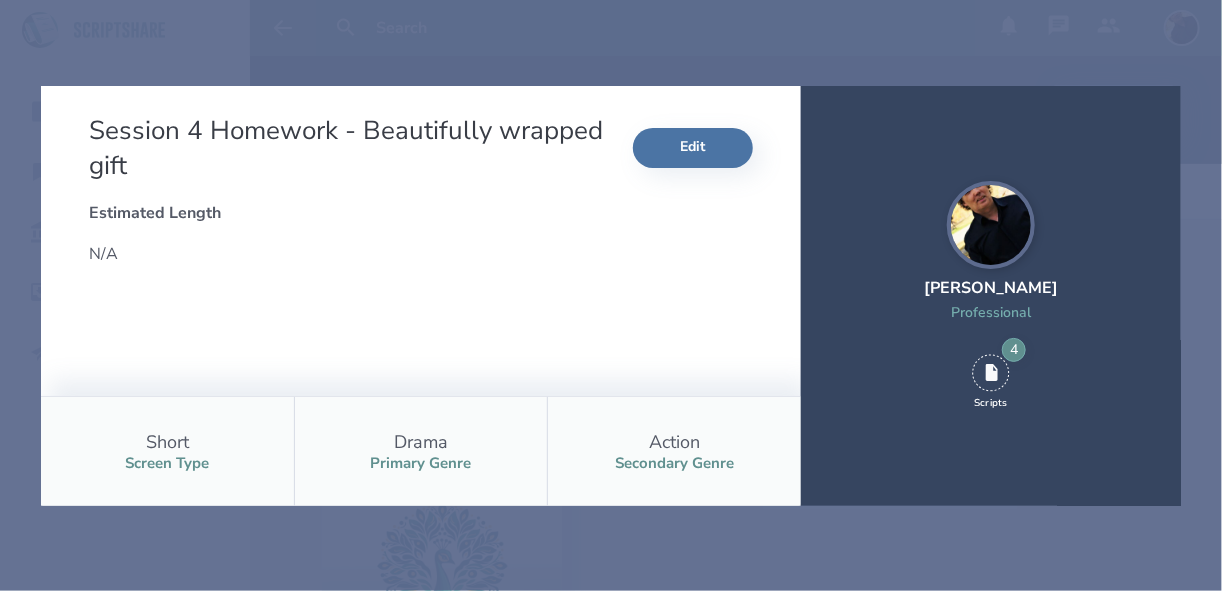 select on "1" 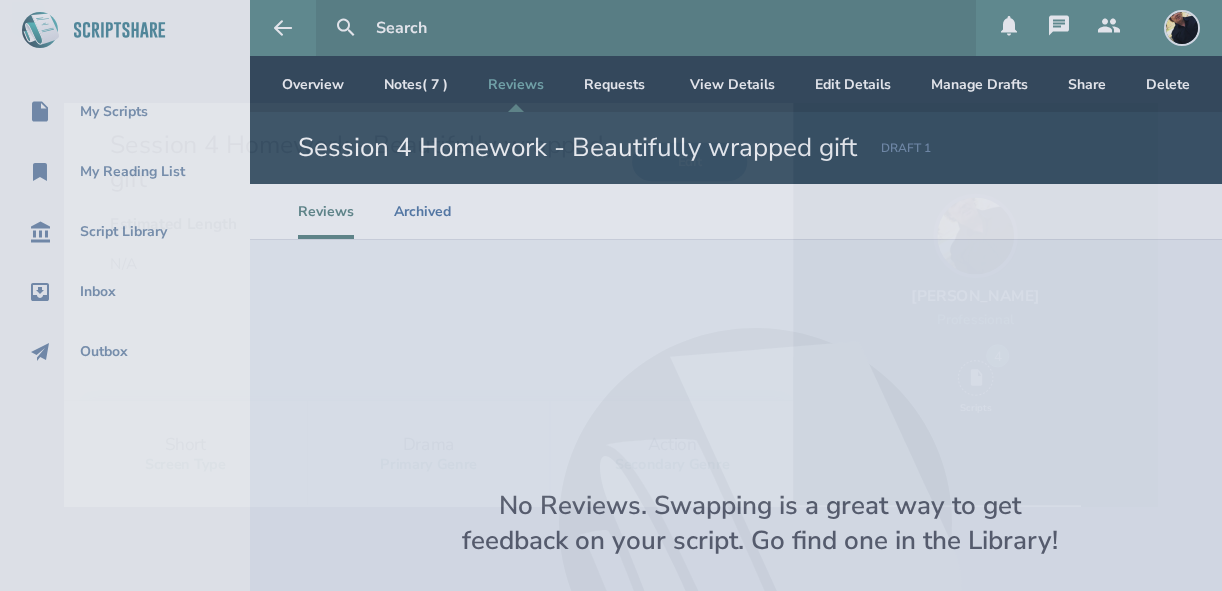 scroll, scrollTop: 0, scrollLeft: 0, axis: both 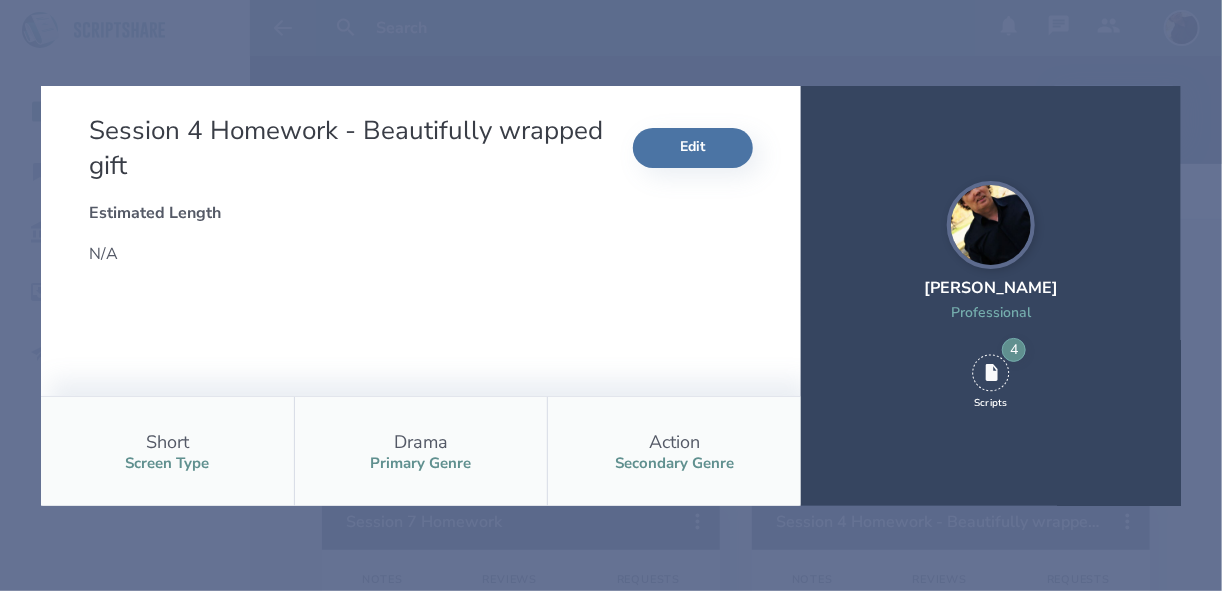 select on "1" 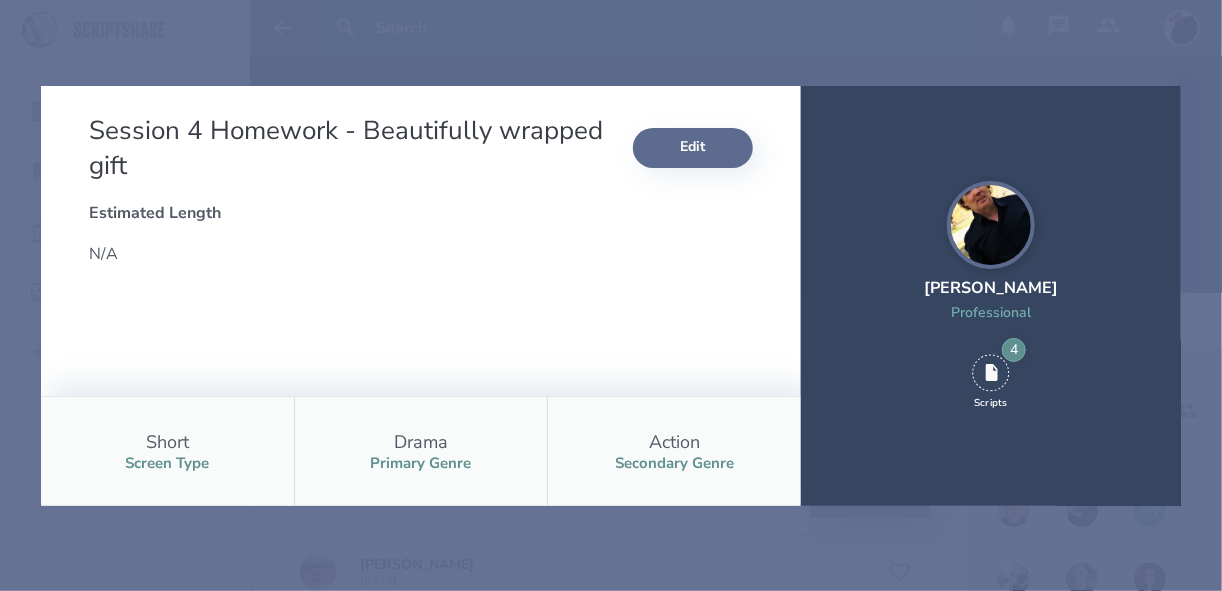 type 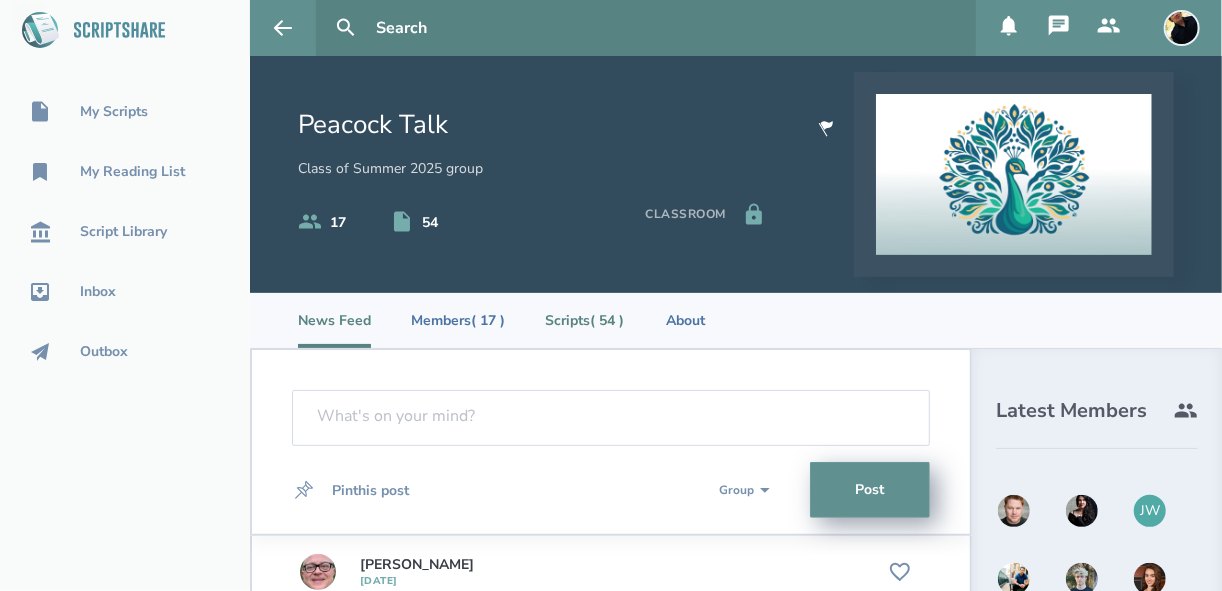 click on "Scripts  ( 54 )" at bounding box center [584, 320] 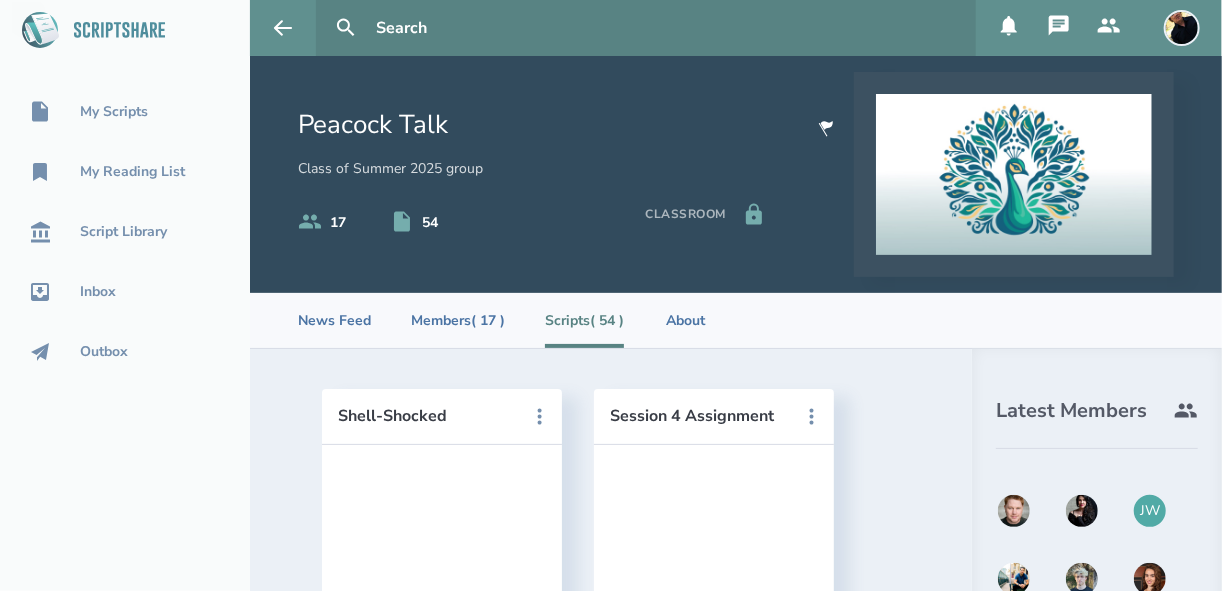 click on "Scripts  ( 54 )" at bounding box center [584, 320] 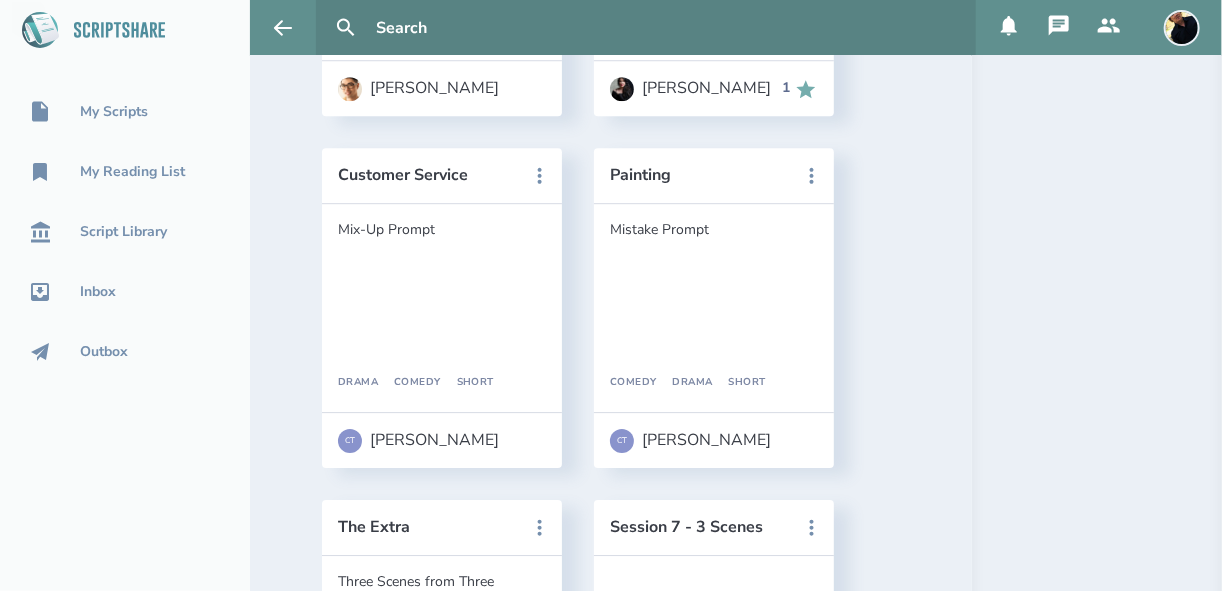 scroll, scrollTop: 2400, scrollLeft: 0, axis: vertical 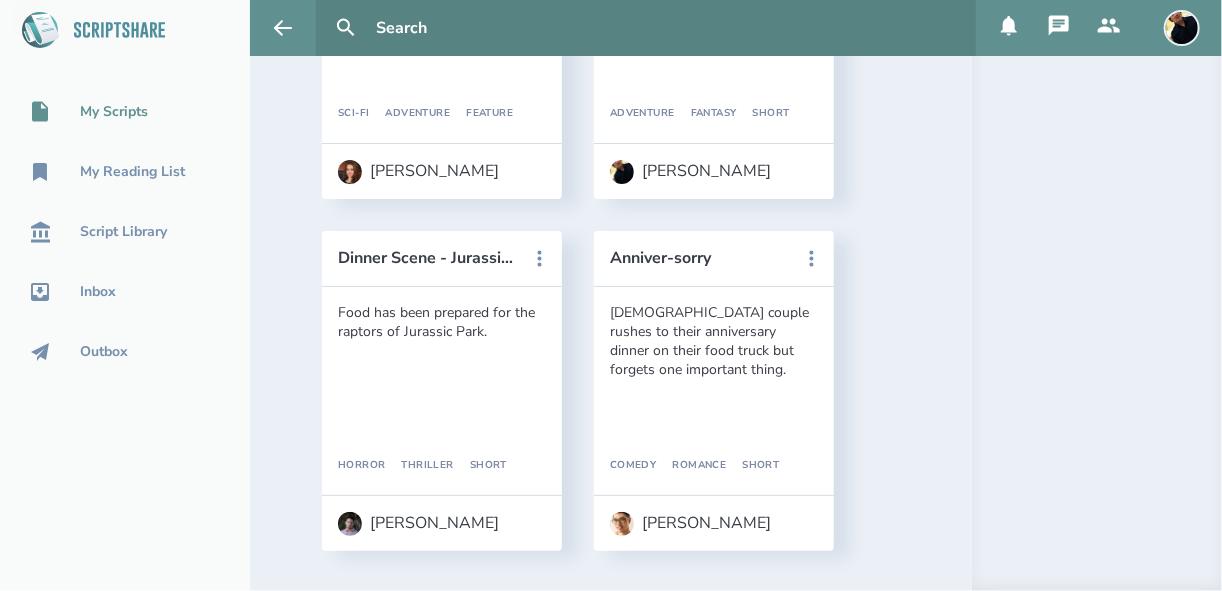 click on "My Scripts" at bounding box center (114, 112) 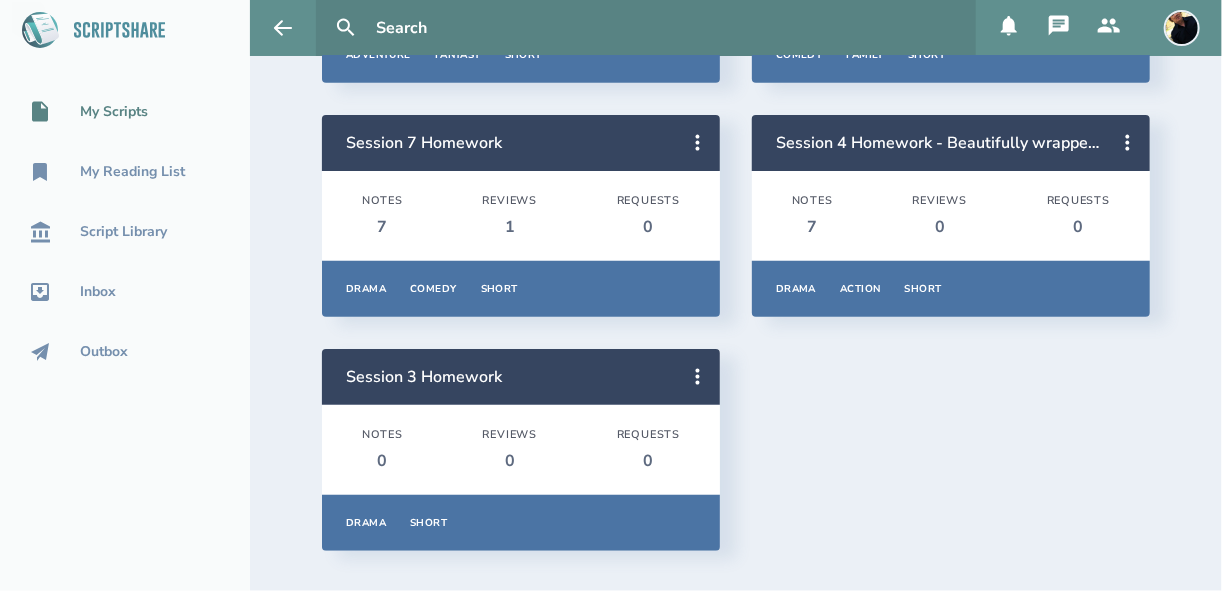 scroll, scrollTop: 59, scrollLeft: 0, axis: vertical 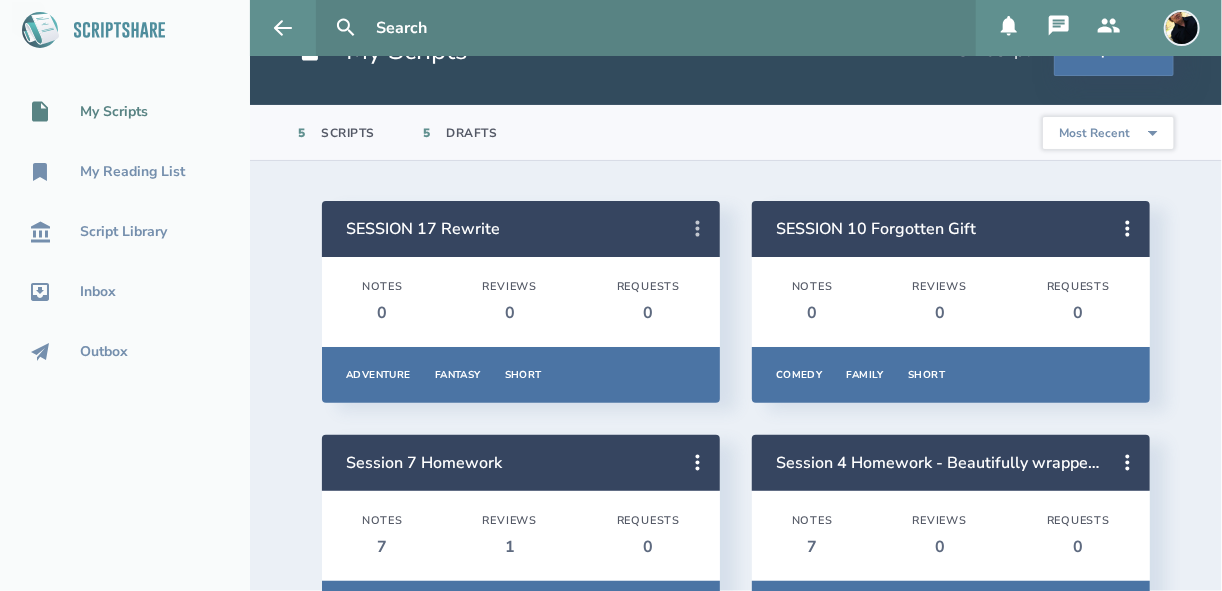 click 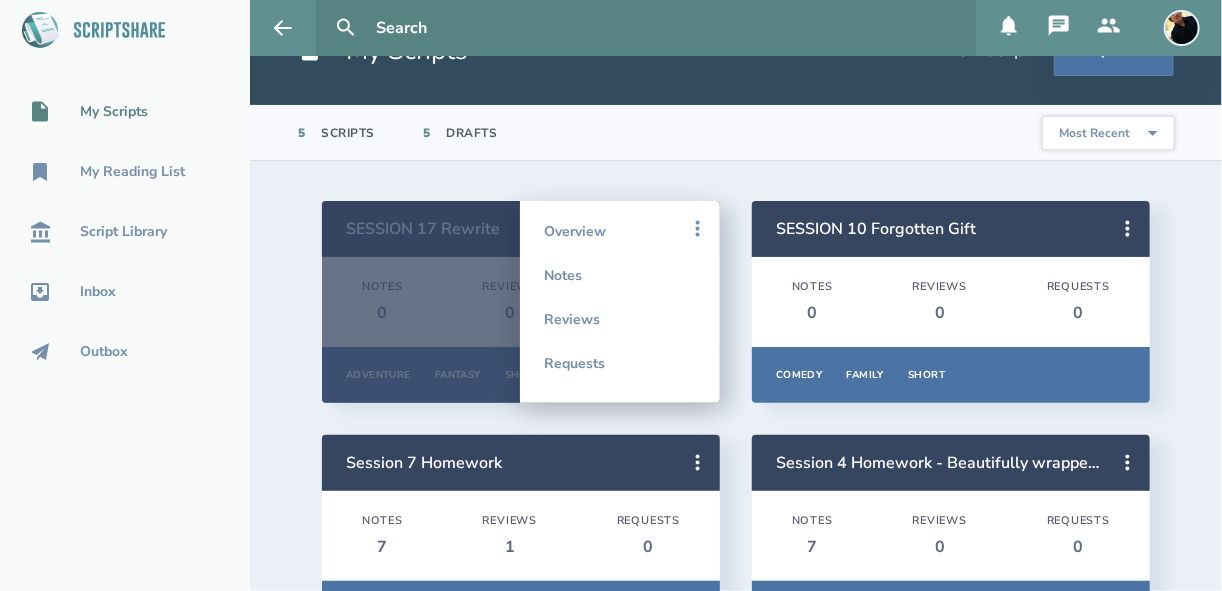 click on "5 Scripts 5 Drafts Most Recent Title Primary Genre Type Most Popular" at bounding box center (736, 133) 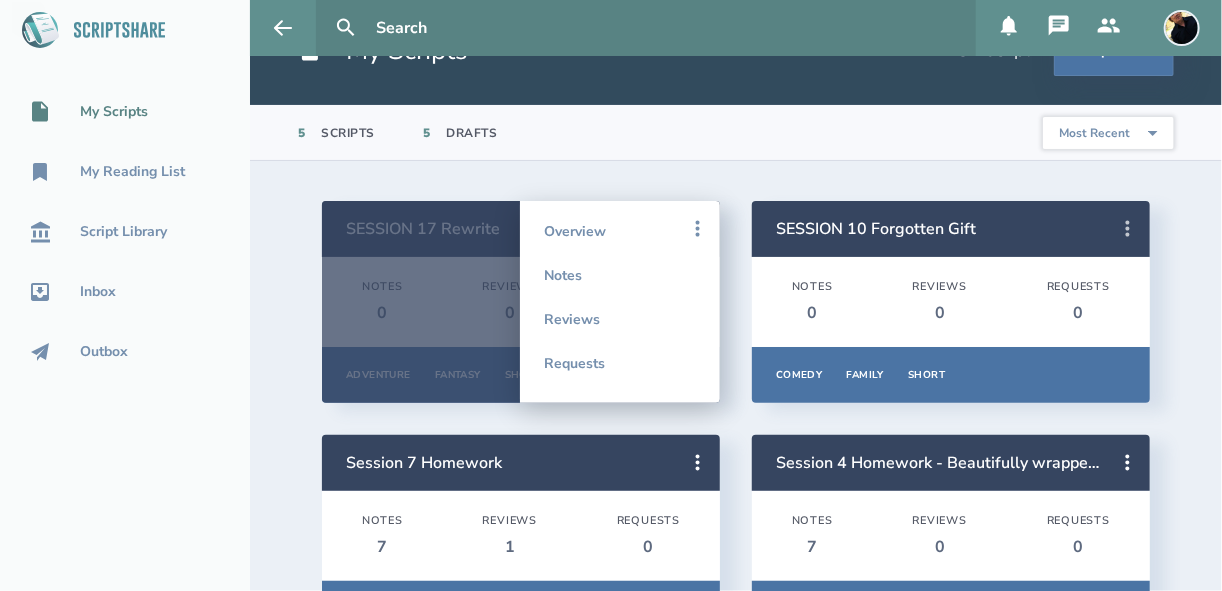 click 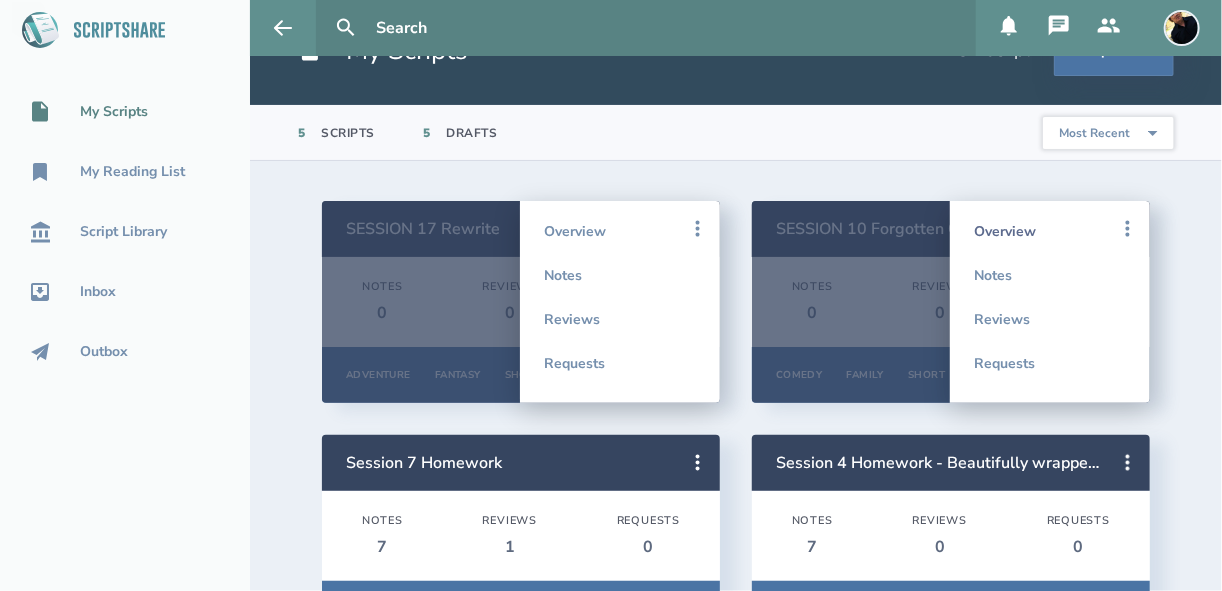 click on "Overview" at bounding box center [1050, 231] 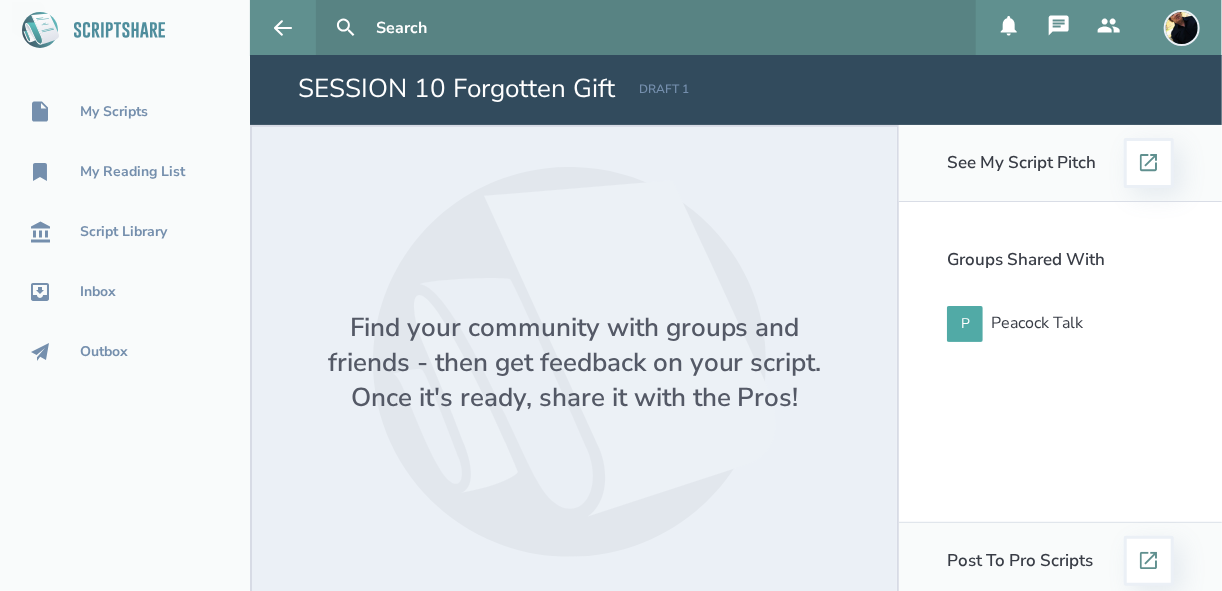 scroll, scrollTop: 0, scrollLeft: 0, axis: both 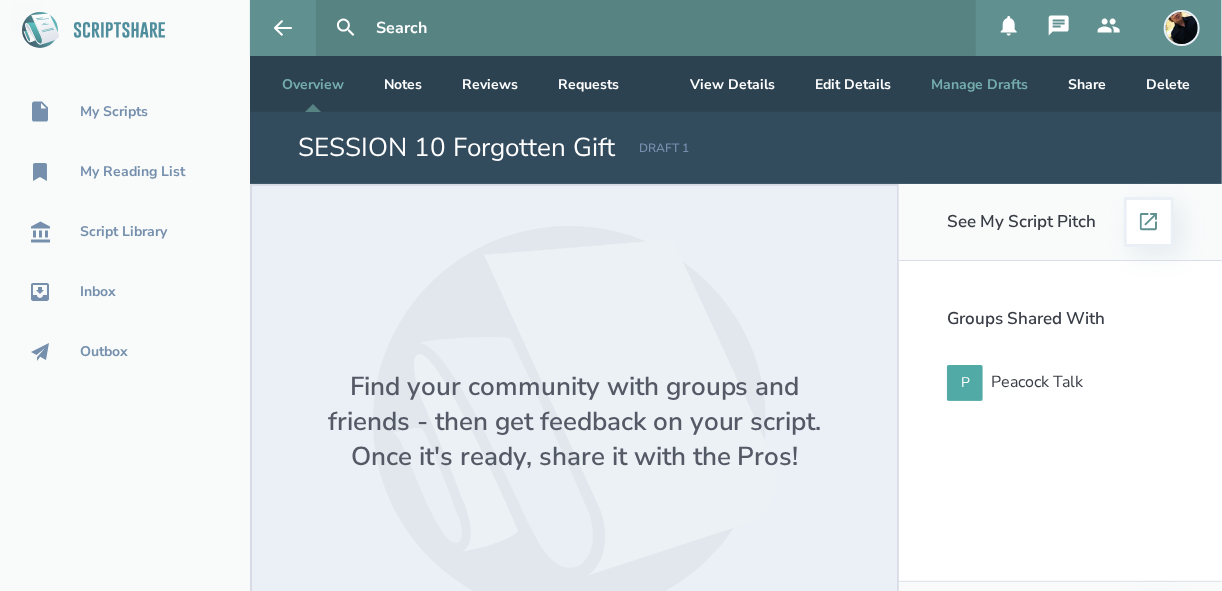 click on "Manage Drafts" at bounding box center (979, 84) 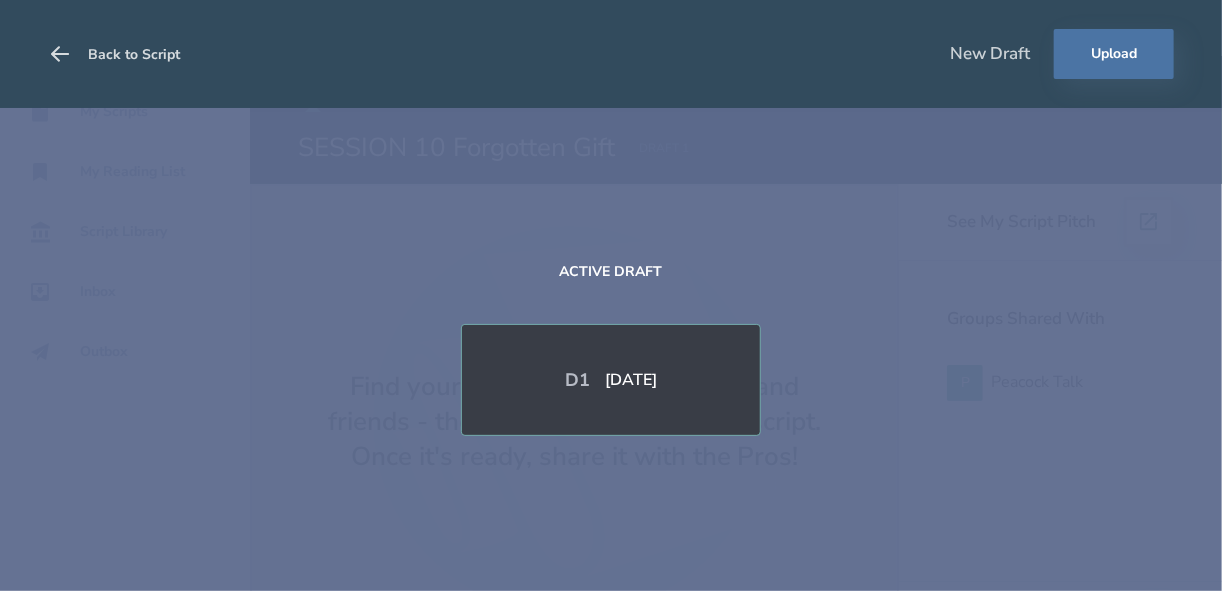 click on "Back to Script" at bounding box center (114, 54) 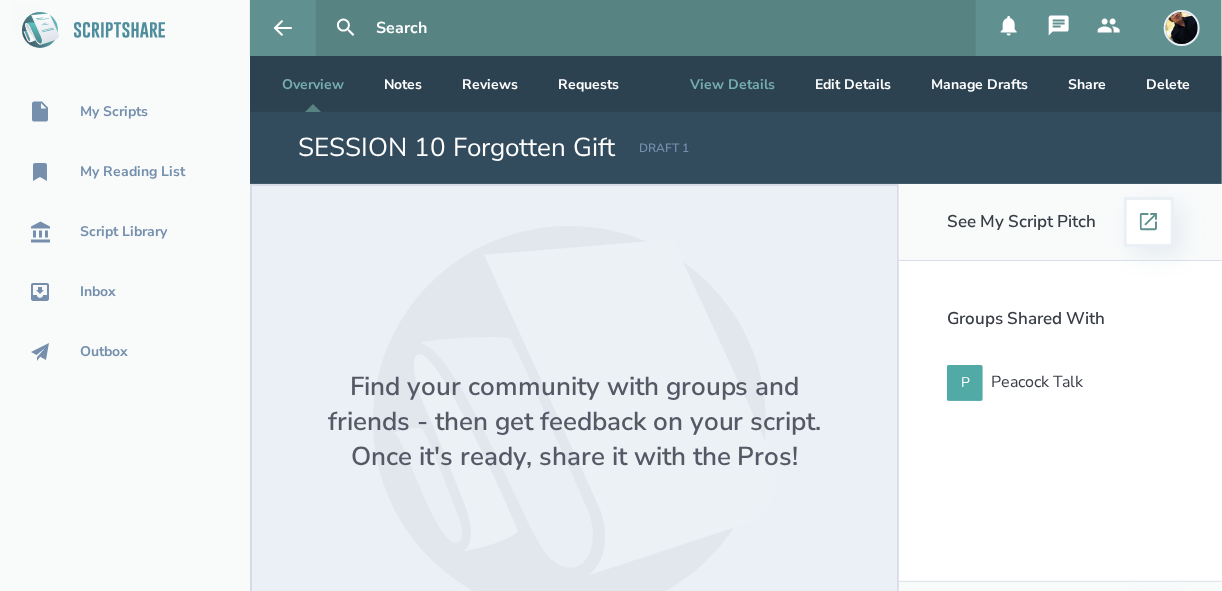 click on "View Details" at bounding box center (732, 84) 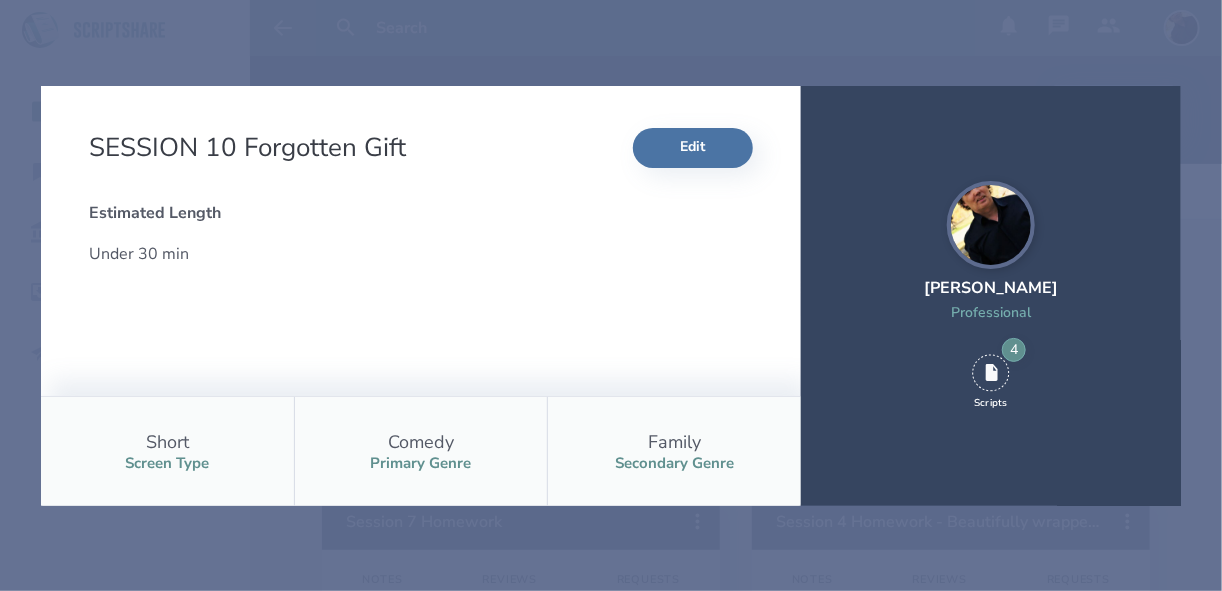 select on "1" 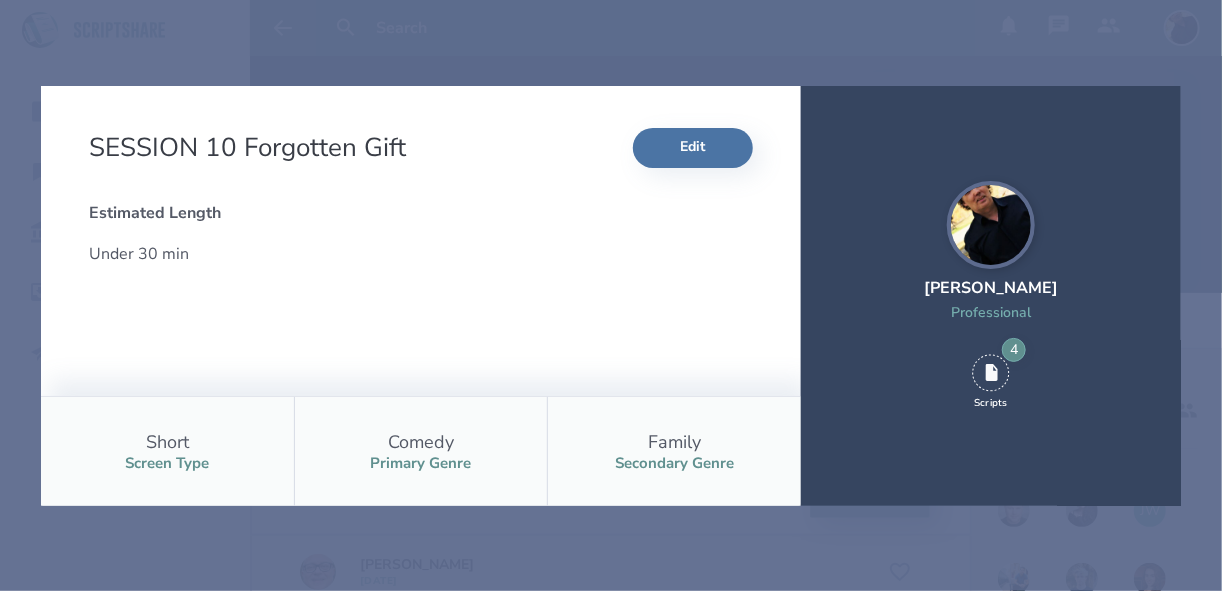 type 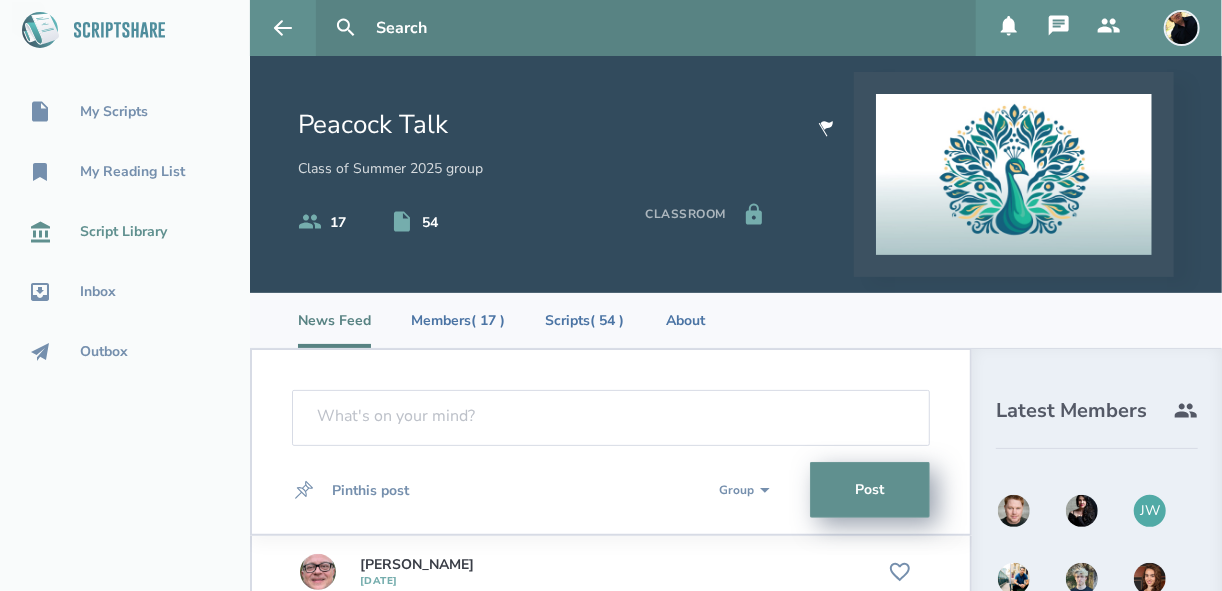 click on "Script Library" at bounding box center [123, 232] 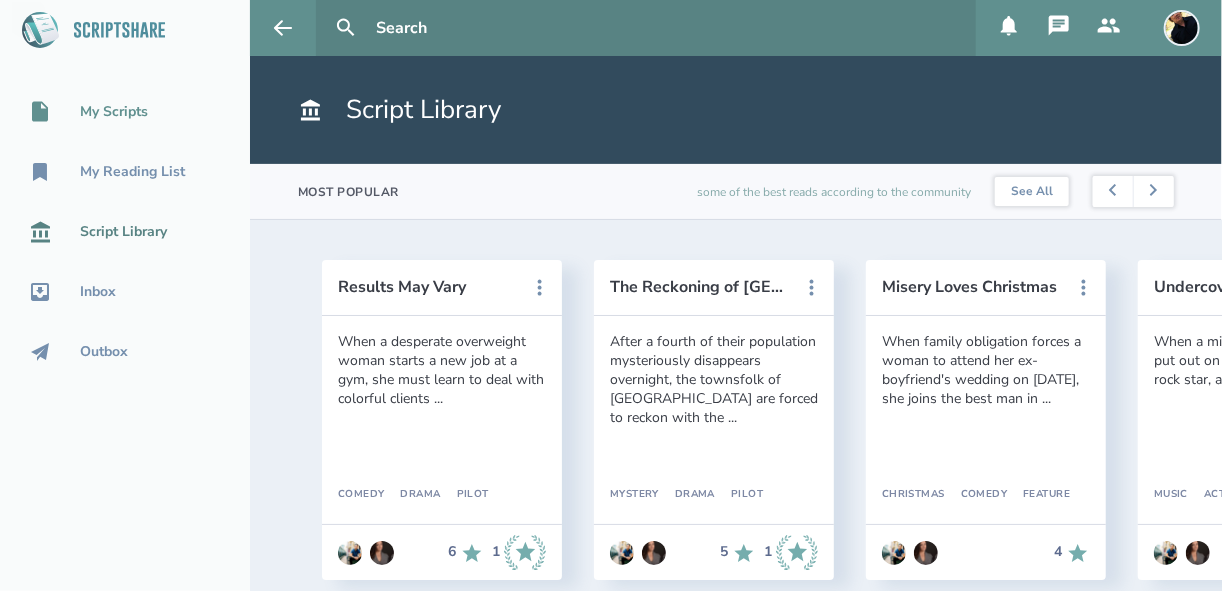 click on "My Scripts" at bounding box center [114, 112] 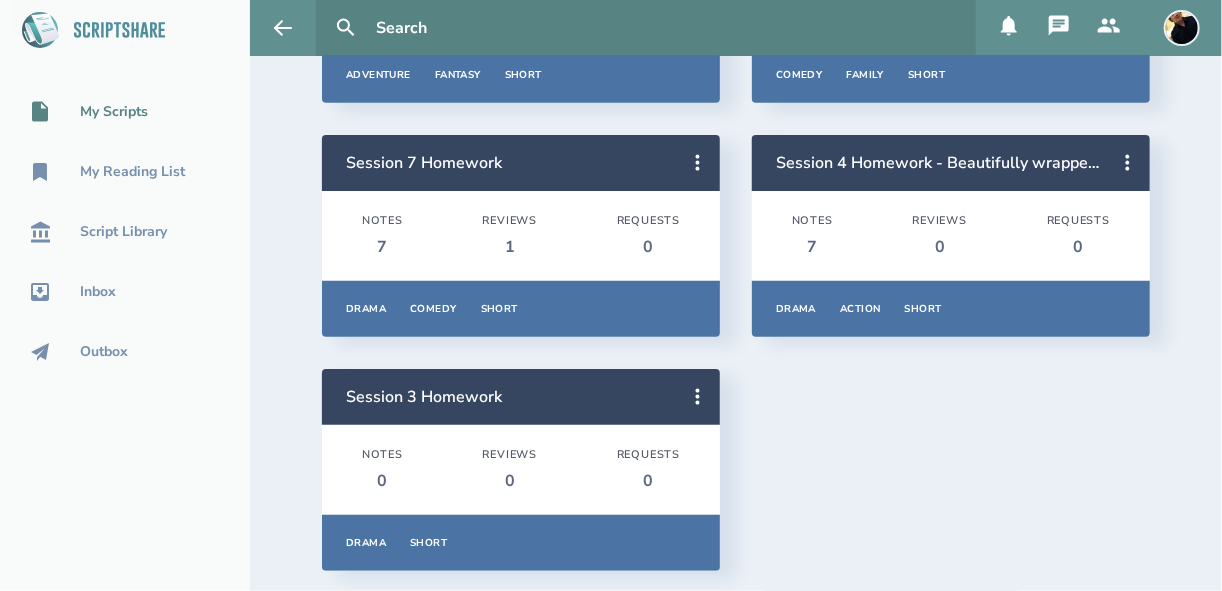 scroll, scrollTop: 379, scrollLeft: 0, axis: vertical 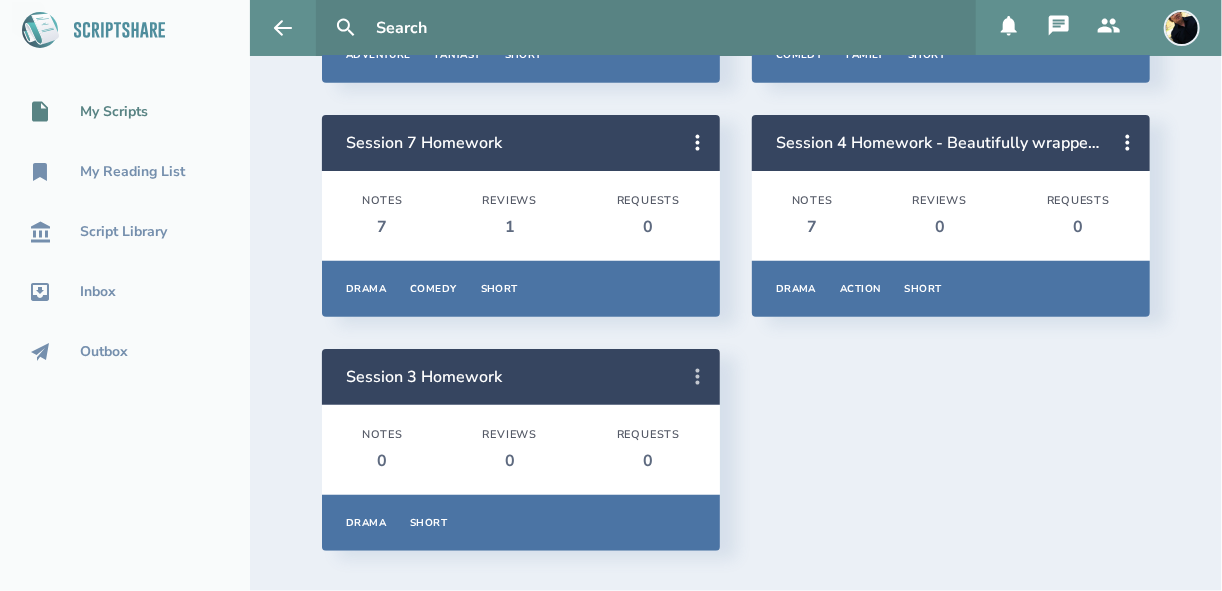 click 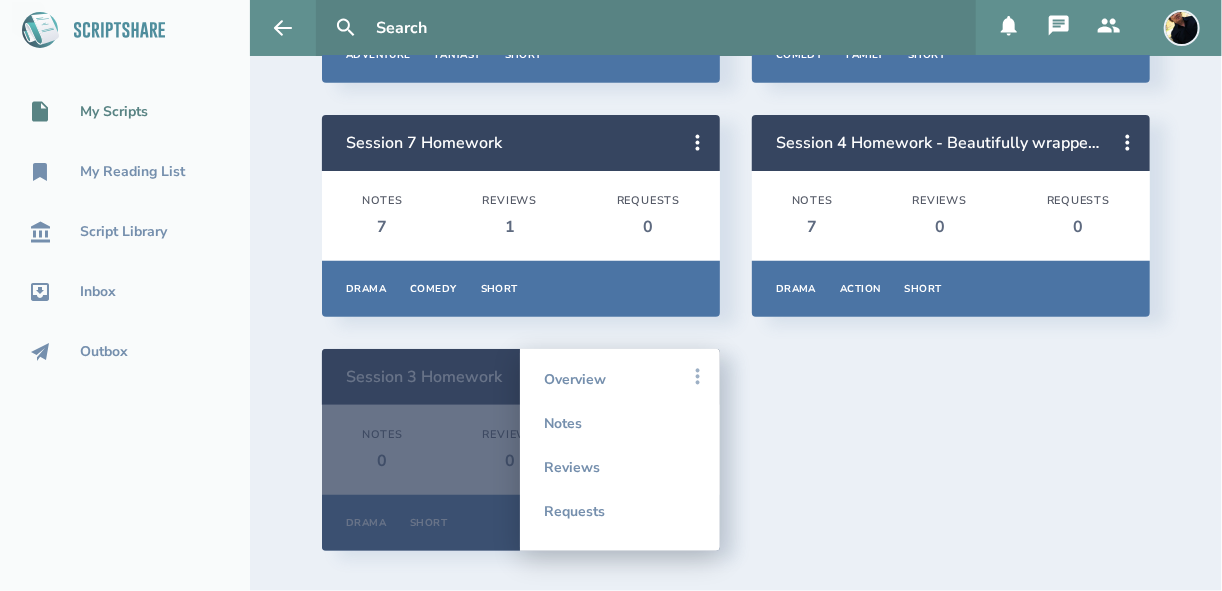 click 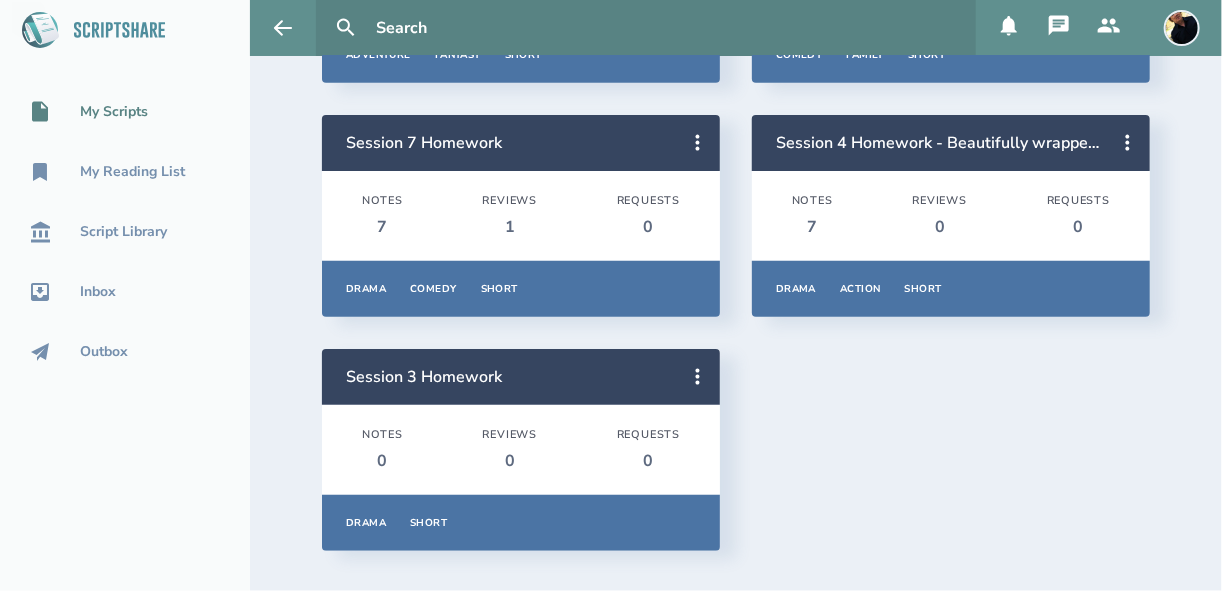 click 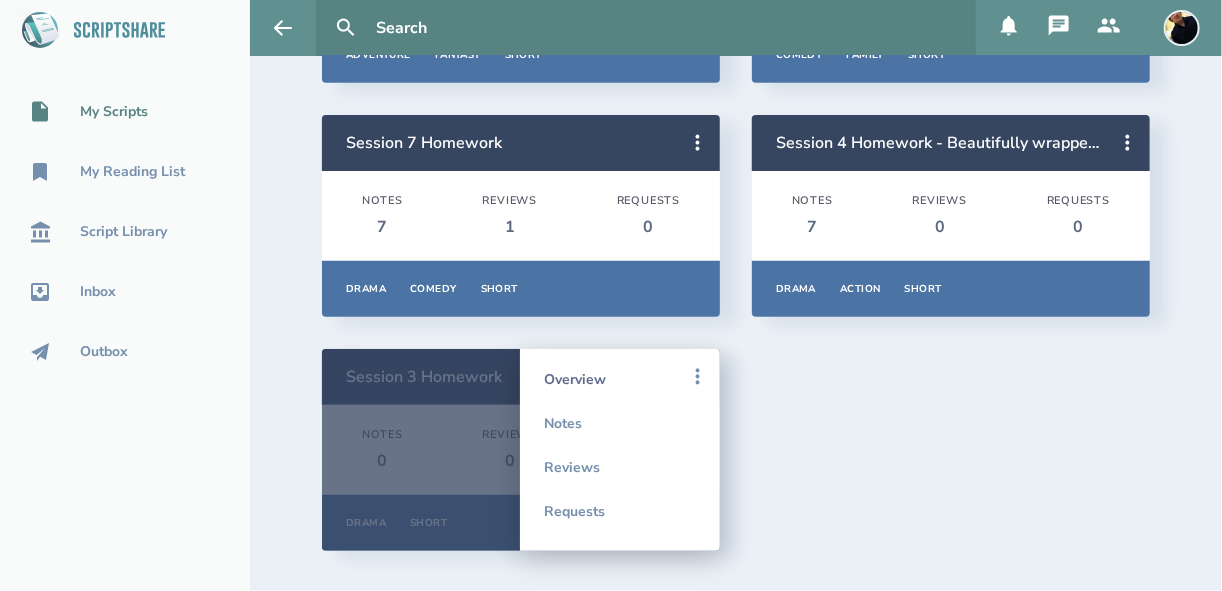 click on "Overview" at bounding box center [620, 379] 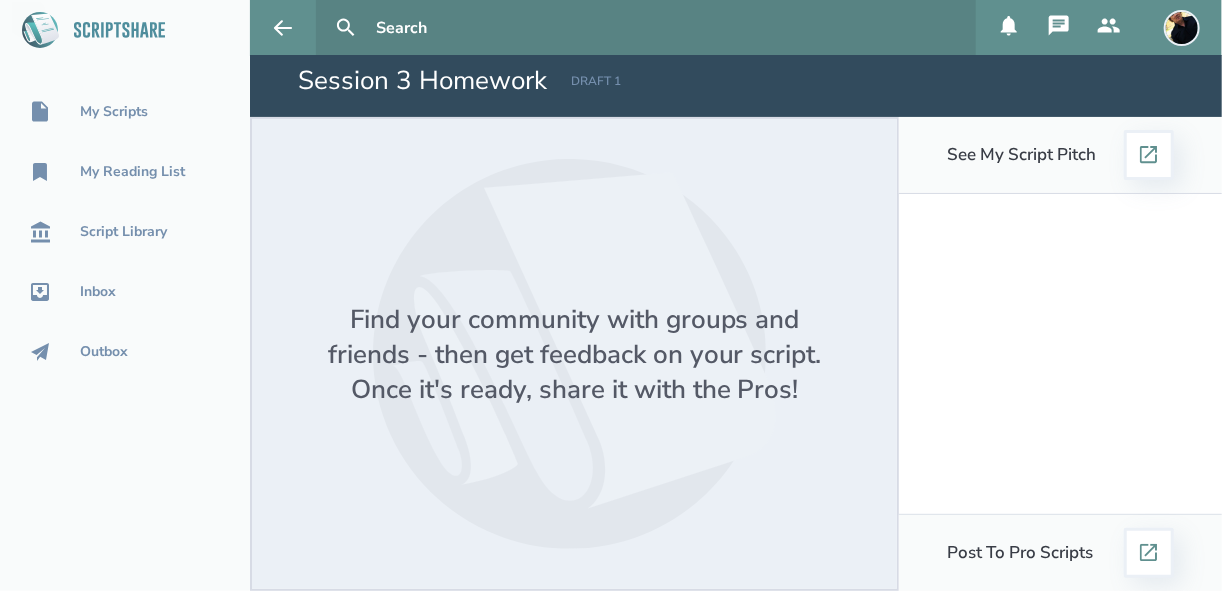 scroll, scrollTop: 0, scrollLeft: 0, axis: both 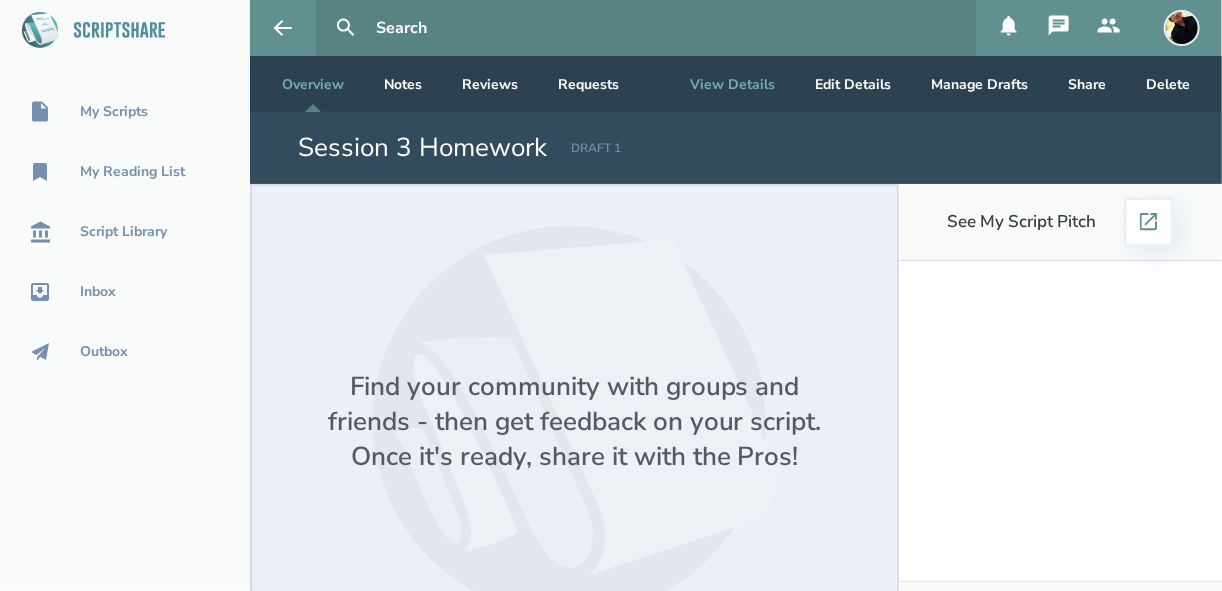 click on "View Details" at bounding box center (732, 84) 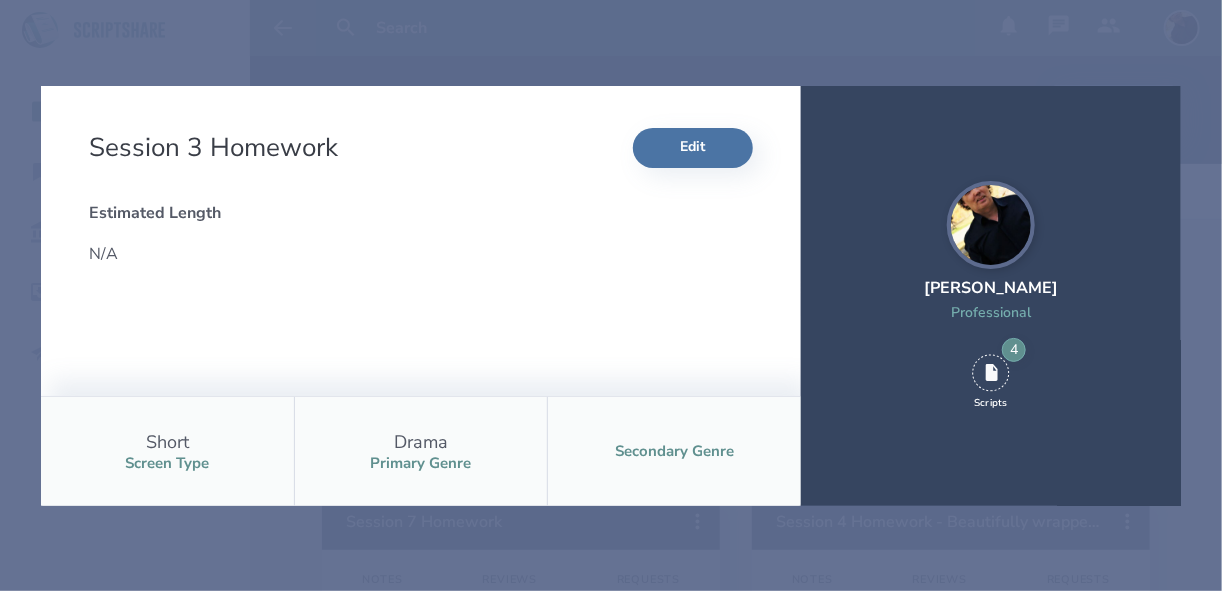 type 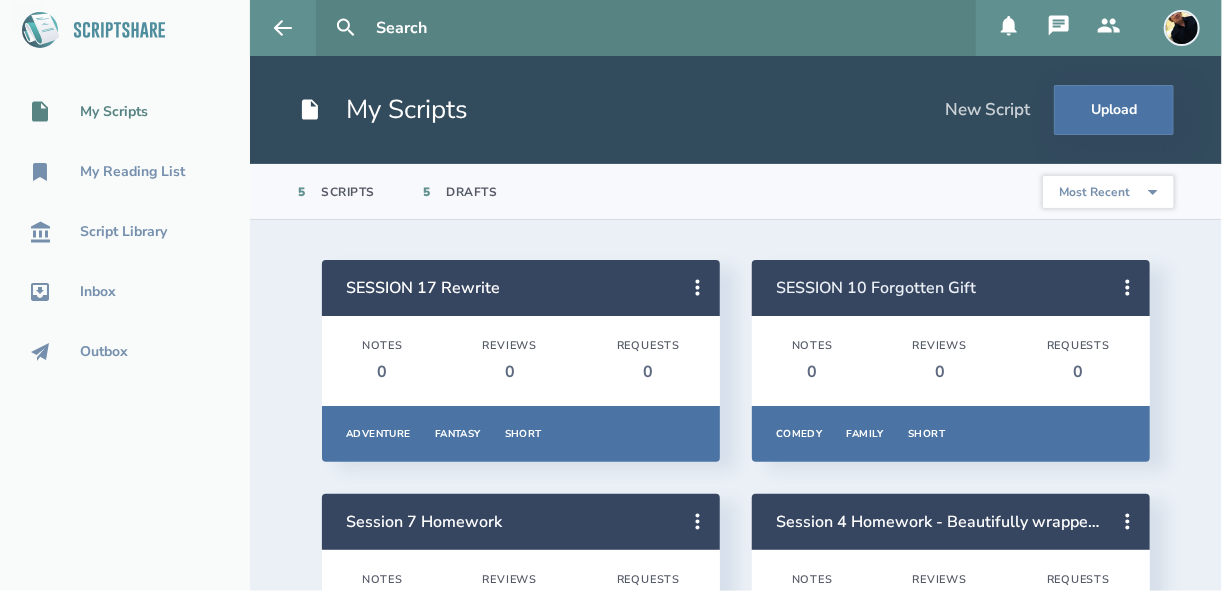 click on "SESSION 10 Forgotten Gift" at bounding box center (876, 288) 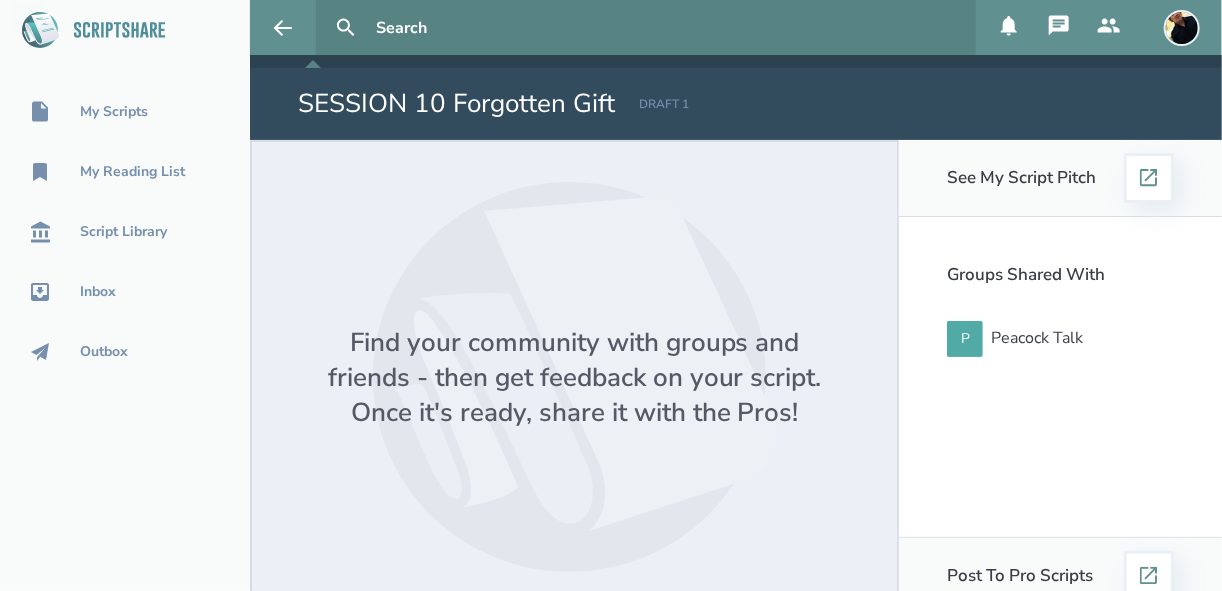 scroll, scrollTop: 0, scrollLeft: 0, axis: both 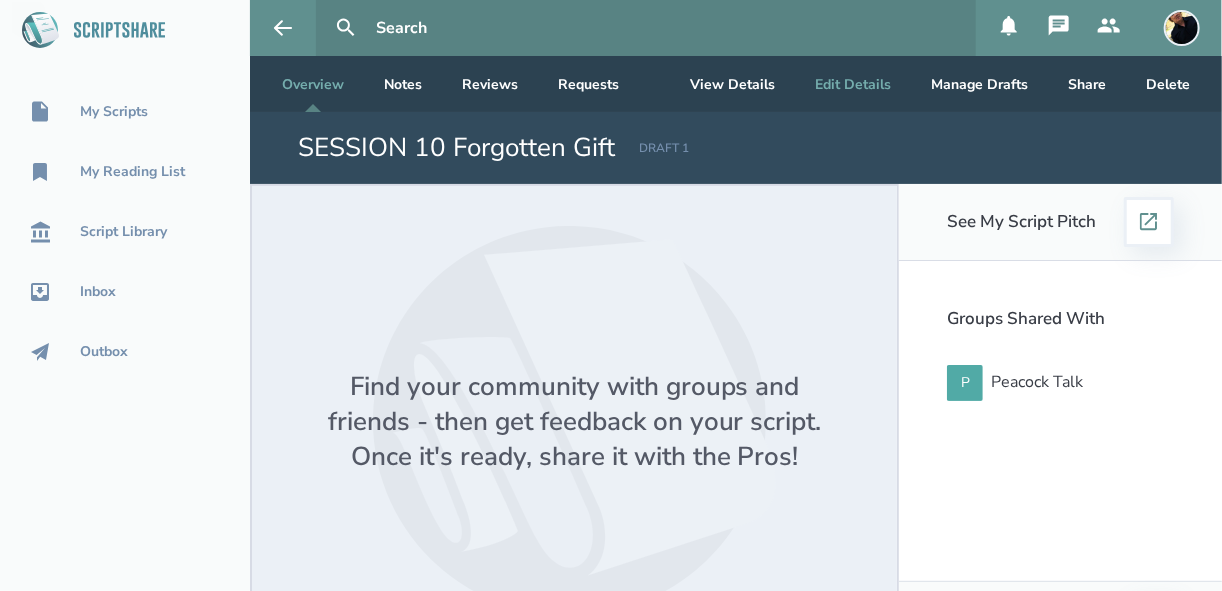 click on "Edit Details" at bounding box center [853, 84] 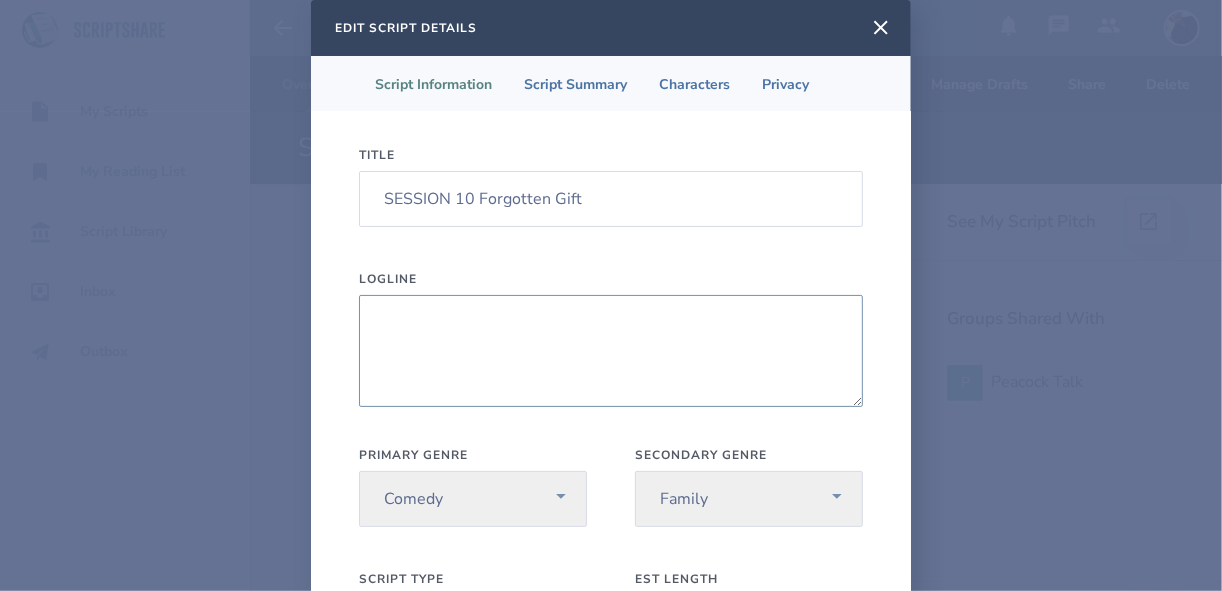 scroll, scrollTop: 145, scrollLeft: 0, axis: vertical 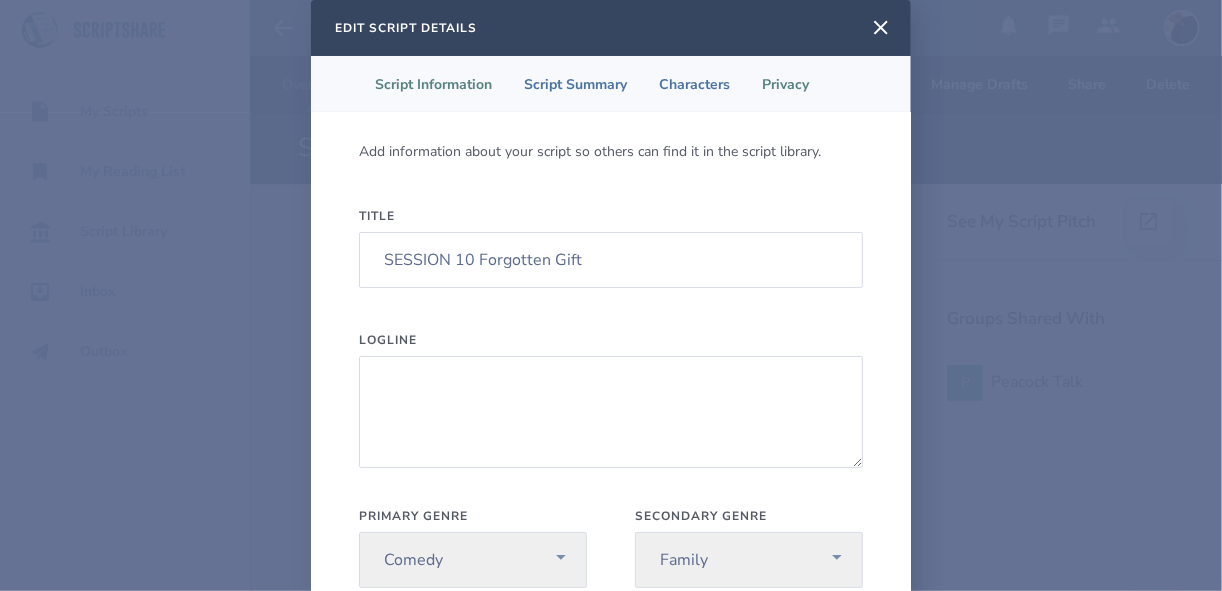 click on "Privacy" at bounding box center [785, 84] 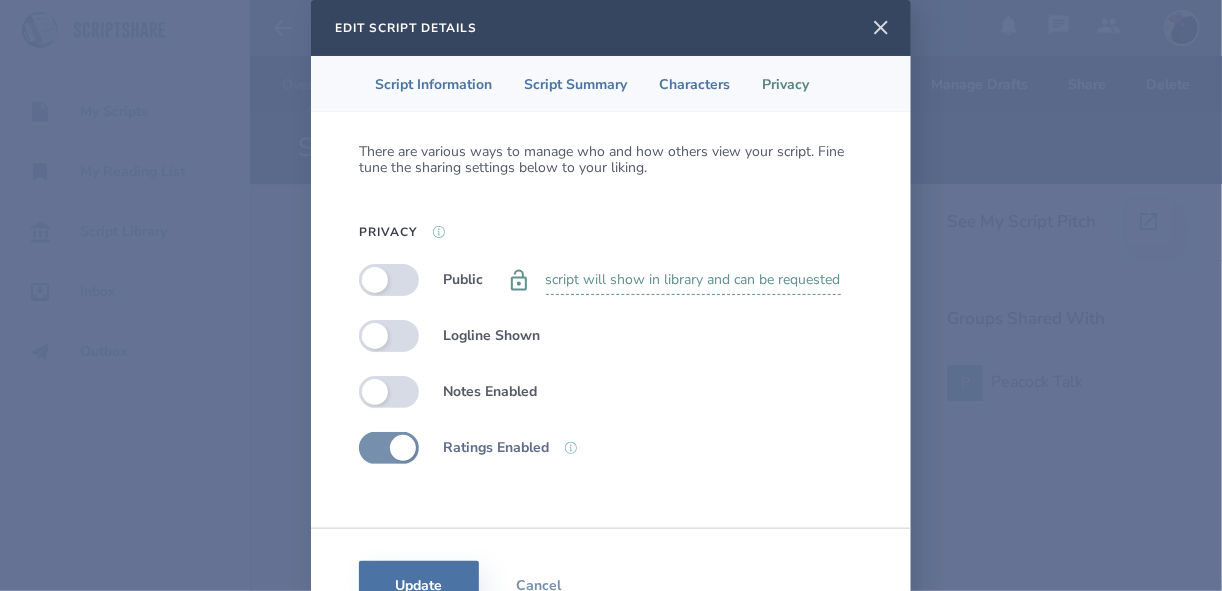 click 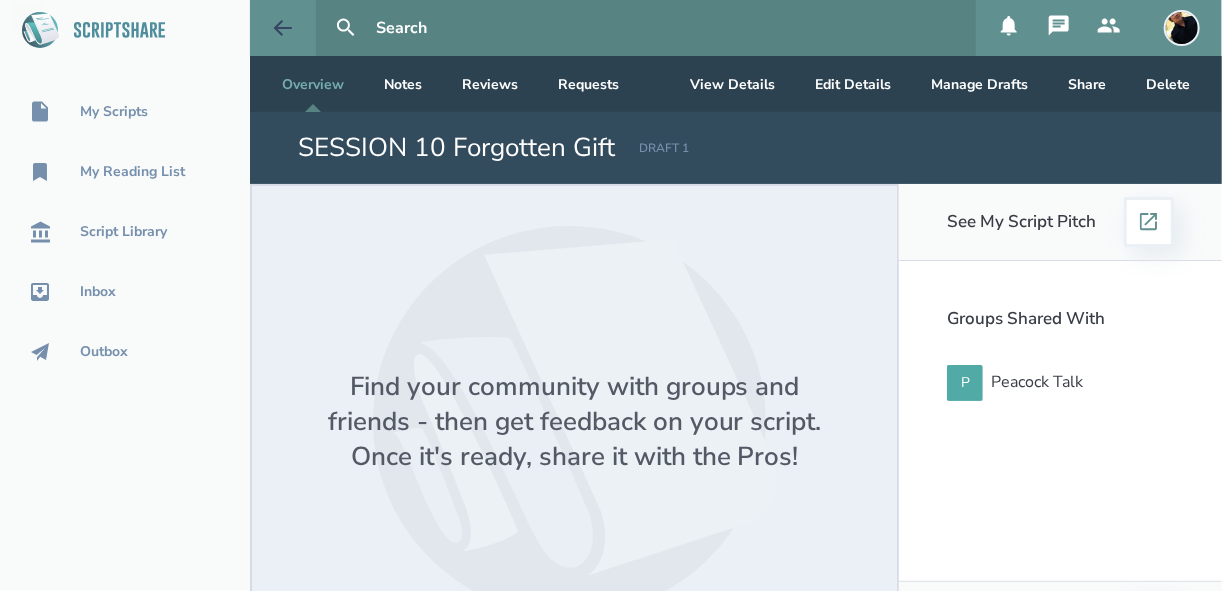 click 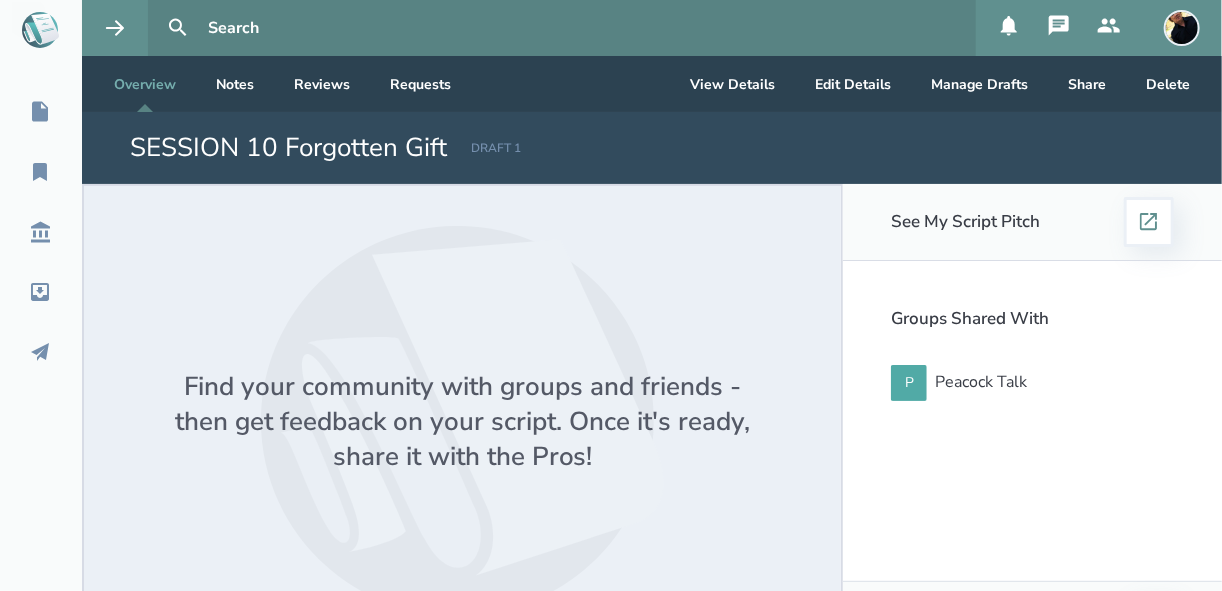 click 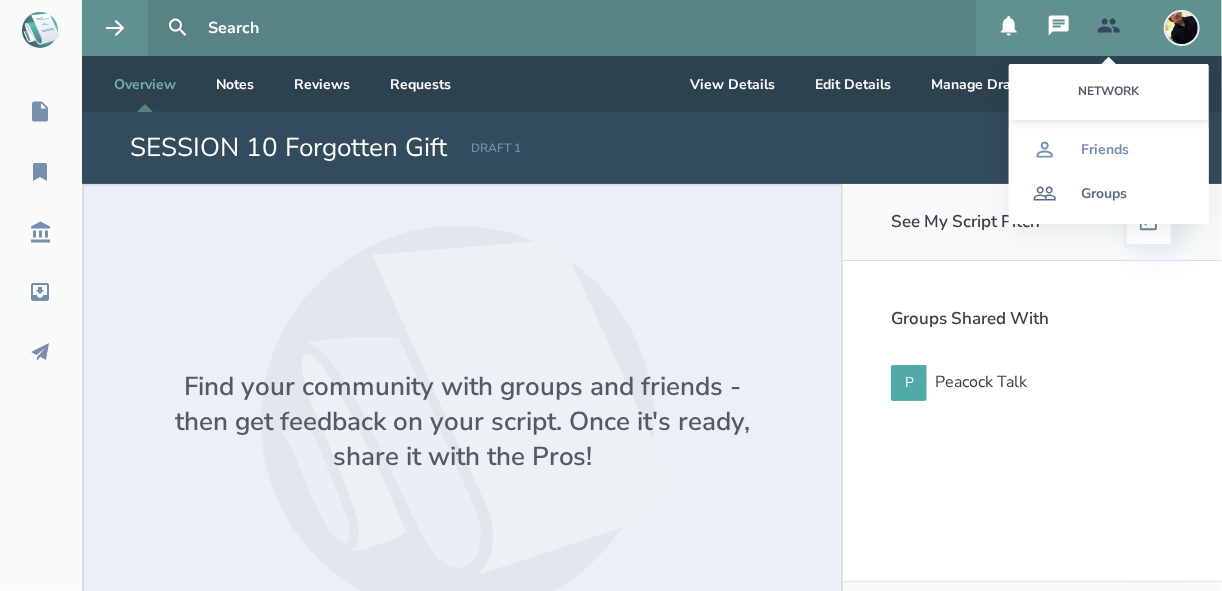 click on "Groups" at bounding box center (1104, 194) 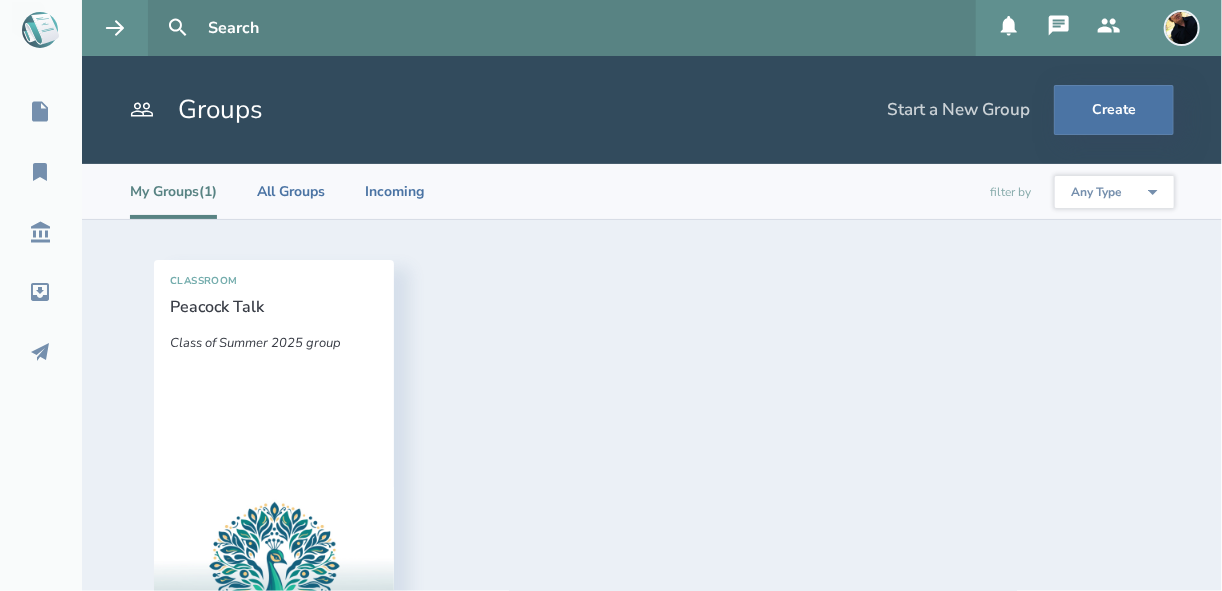 click on "Any Type Social Classroom Professional" at bounding box center [1114, 192] 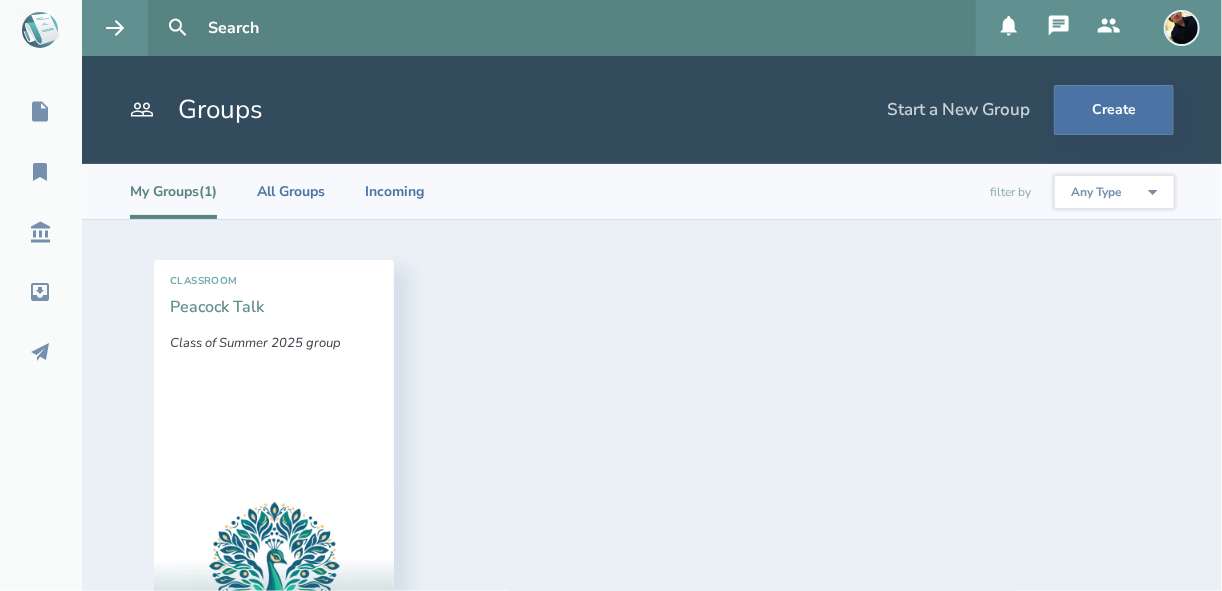 click on "Peacock Talk" at bounding box center [217, 307] 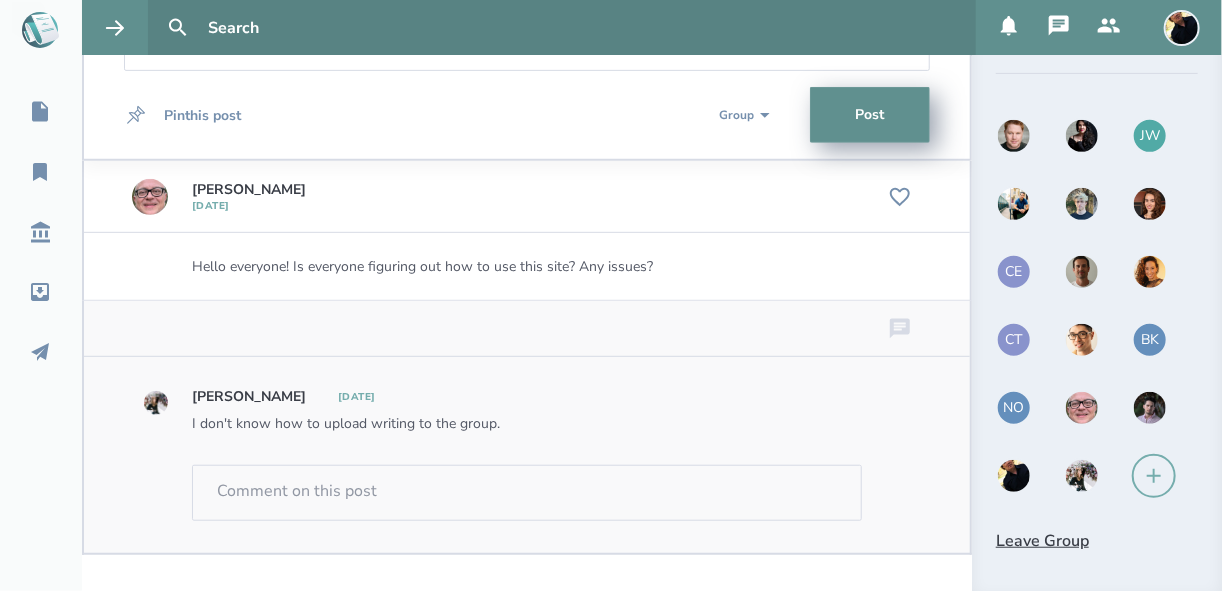 scroll, scrollTop: 385, scrollLeft: 0, axis: vertical 